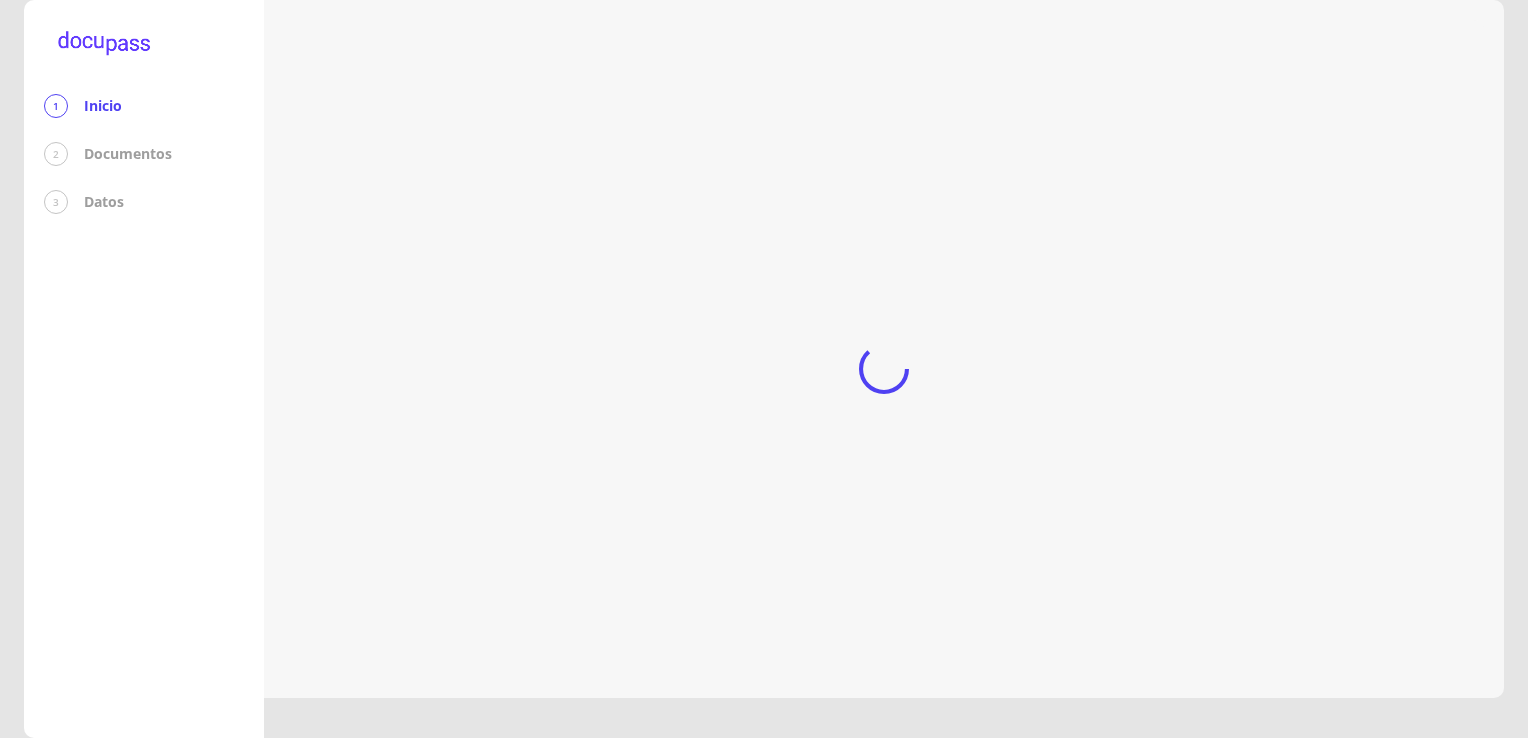 scroll, scrollTop: 0, scrollLeft: 0, axis: both 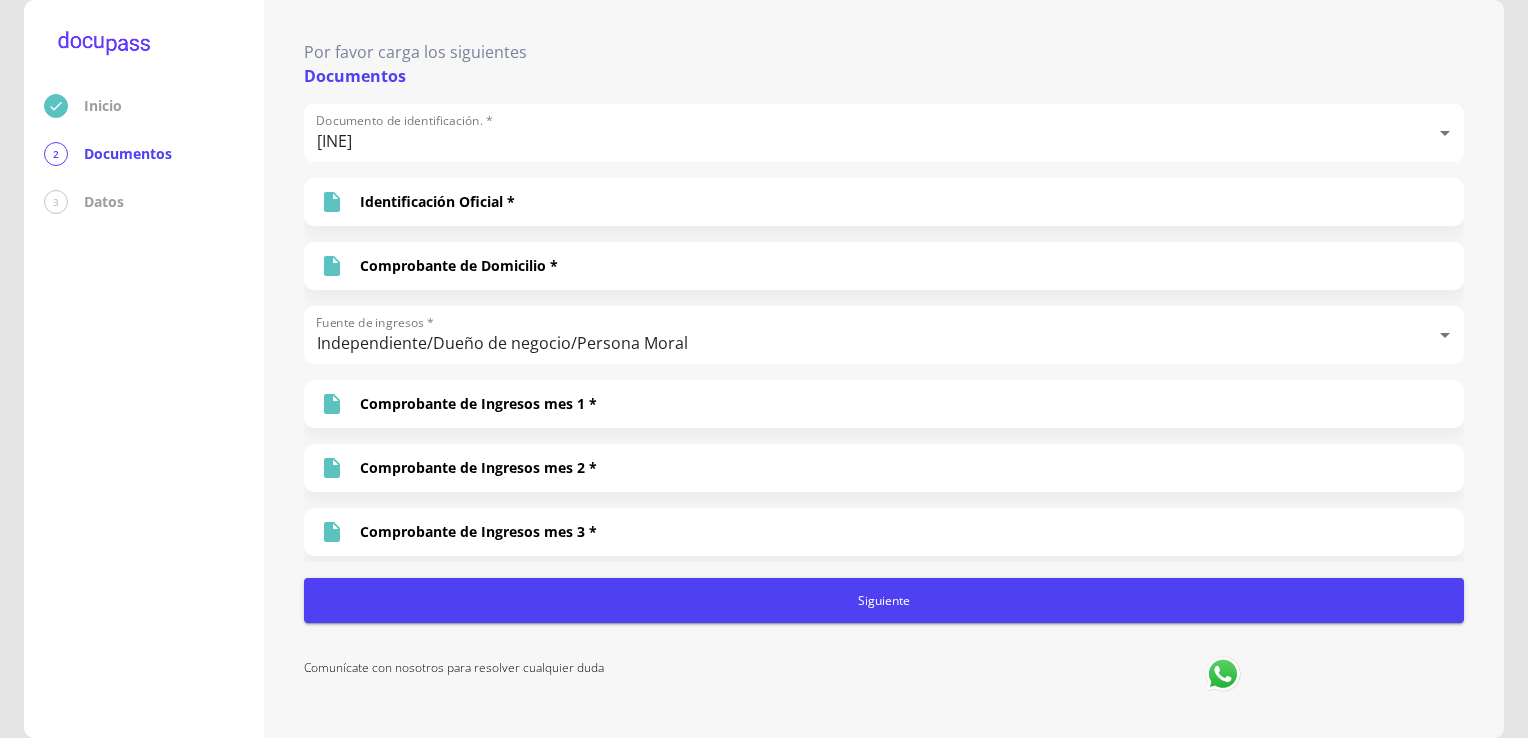 click on "Inicio" at bounding box center [103, 106] 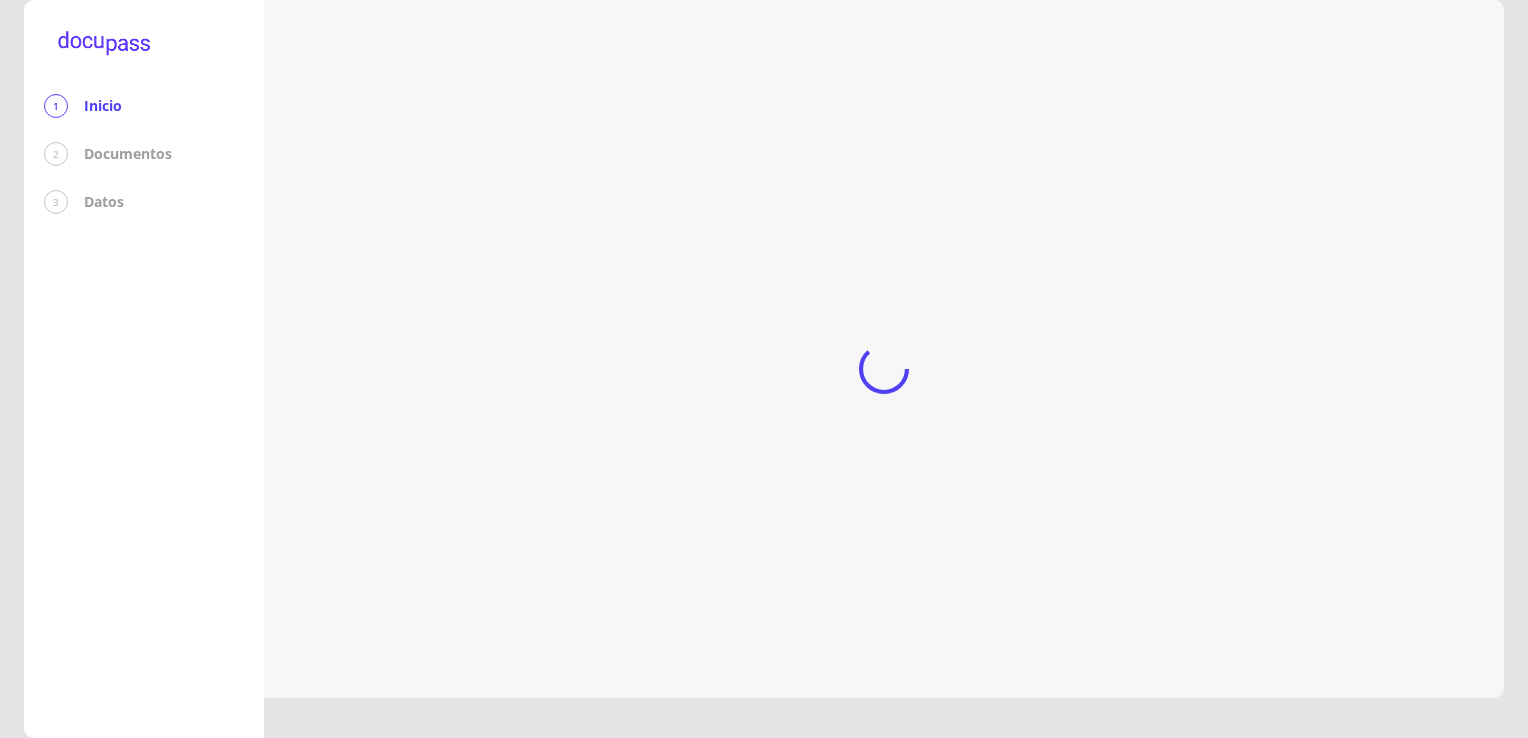 scroll, scrollTop: 0, scrollLeft: 0, axis: both 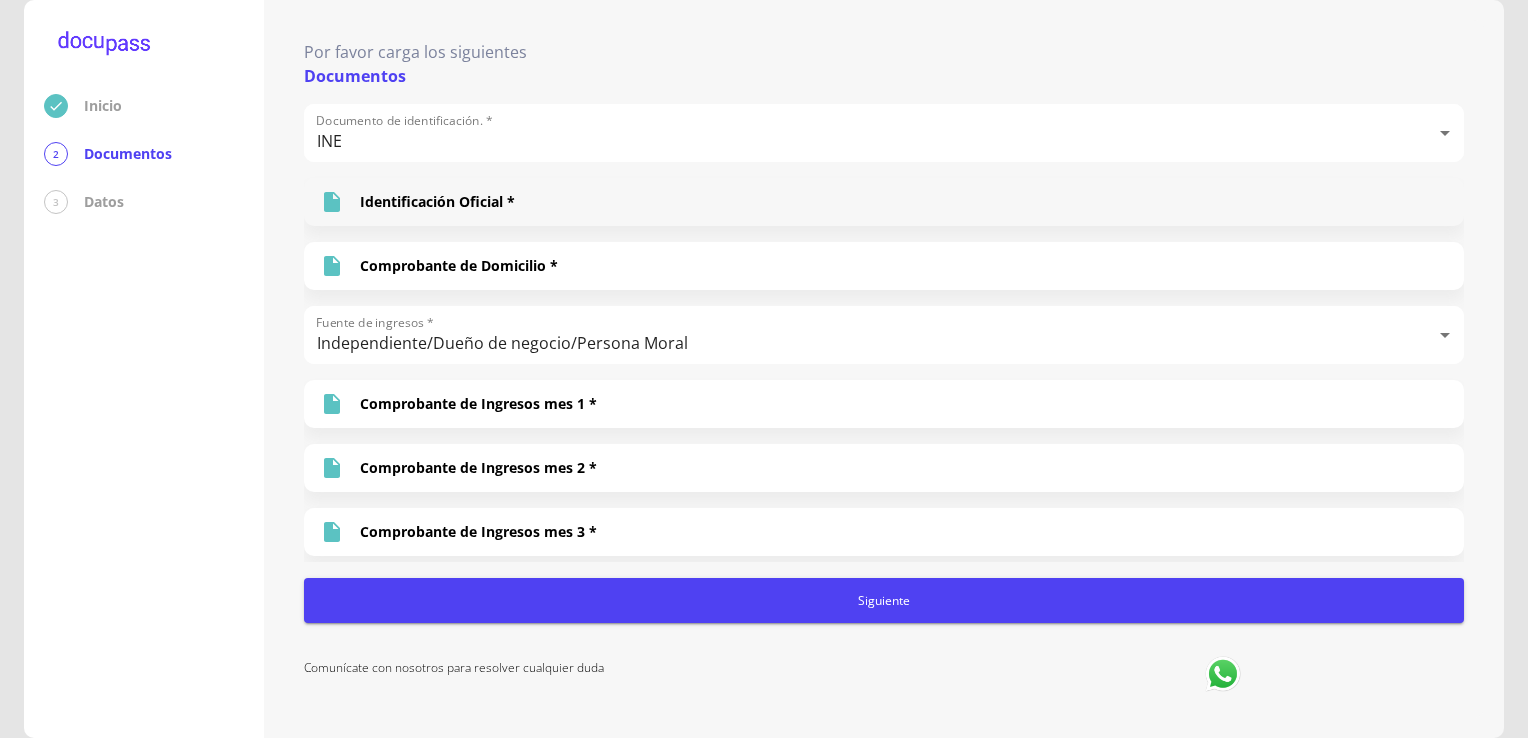 click on "Identificación Oficial *" at bounding box center [437, 202] 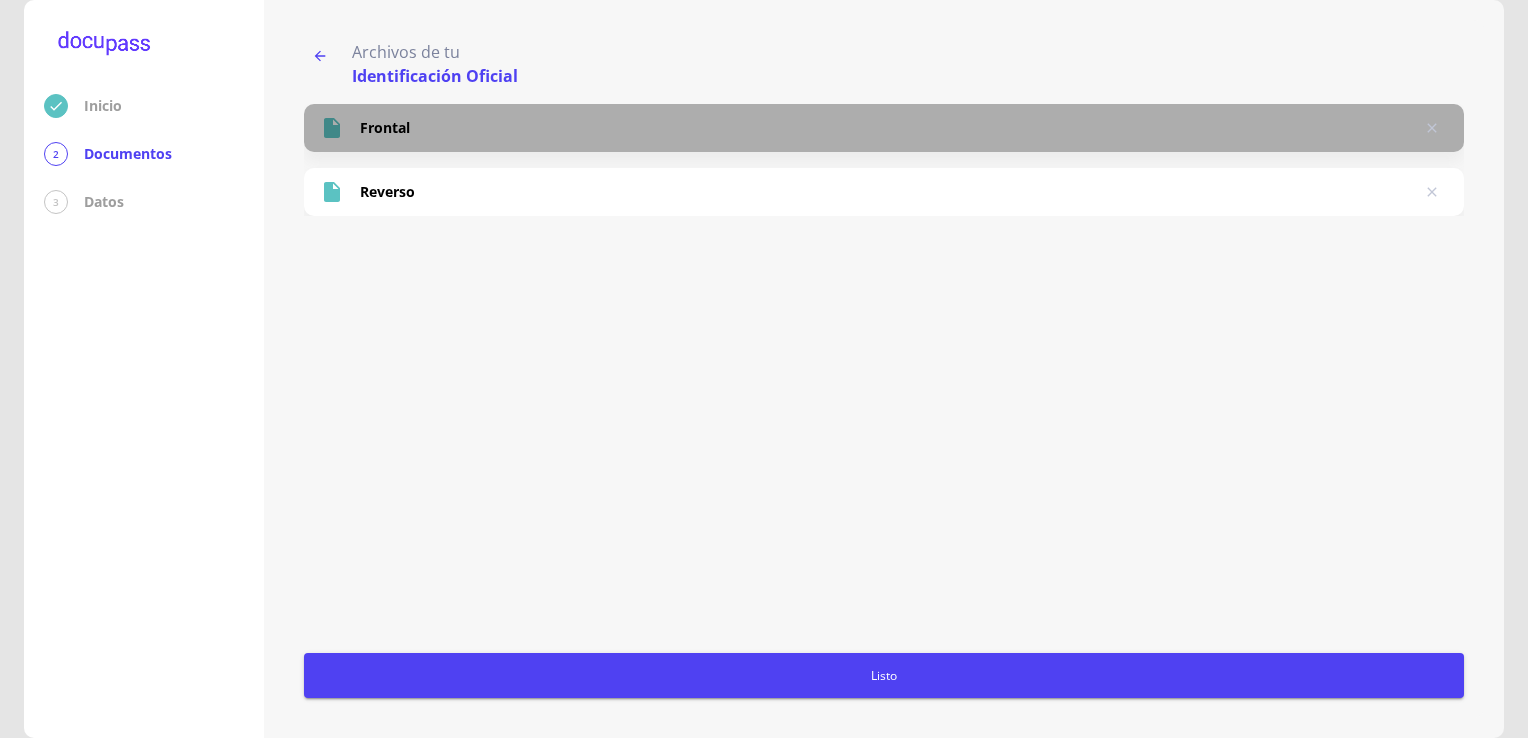 click on "Frontal" at bounding box center [884, 128] 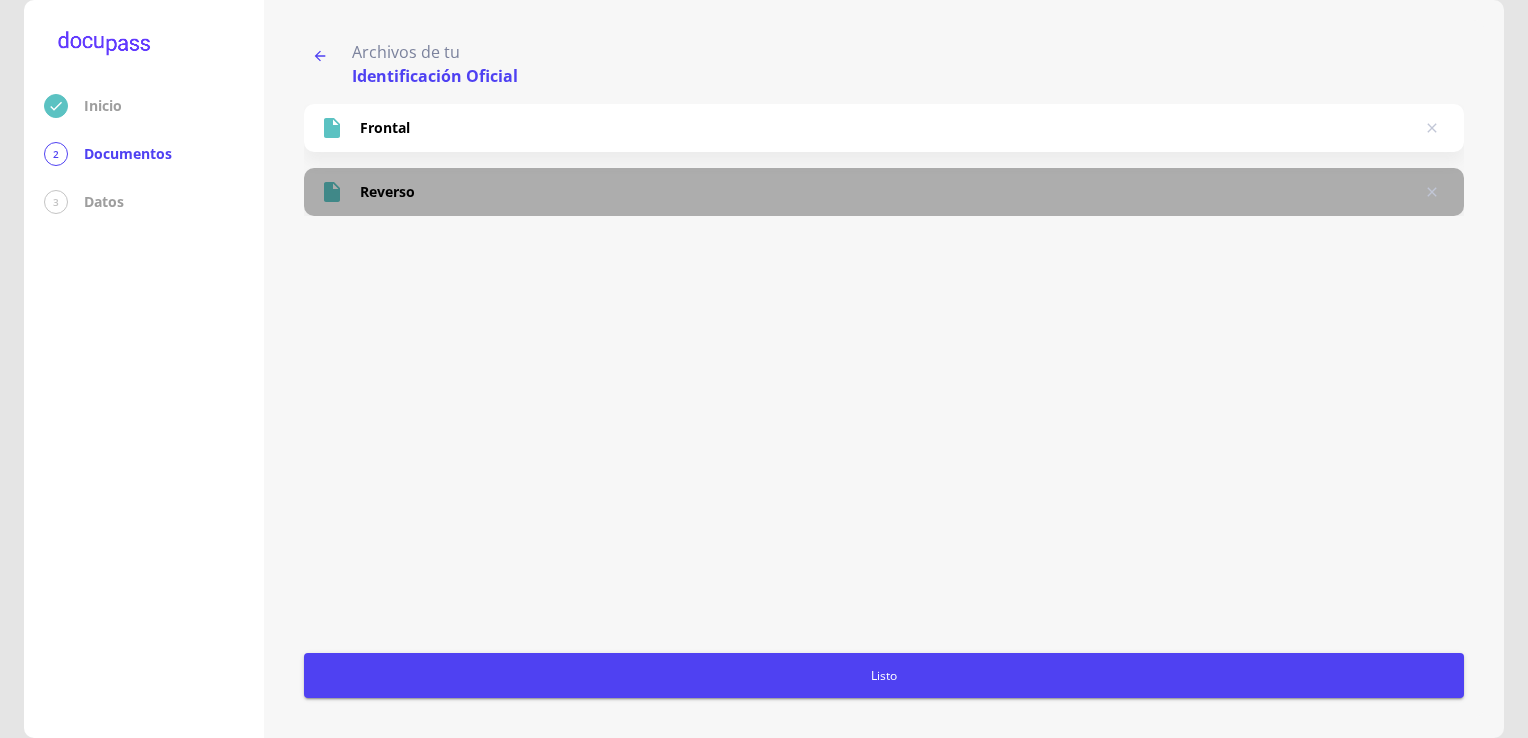 click on "Reverso" at bounding box center (884, 192) 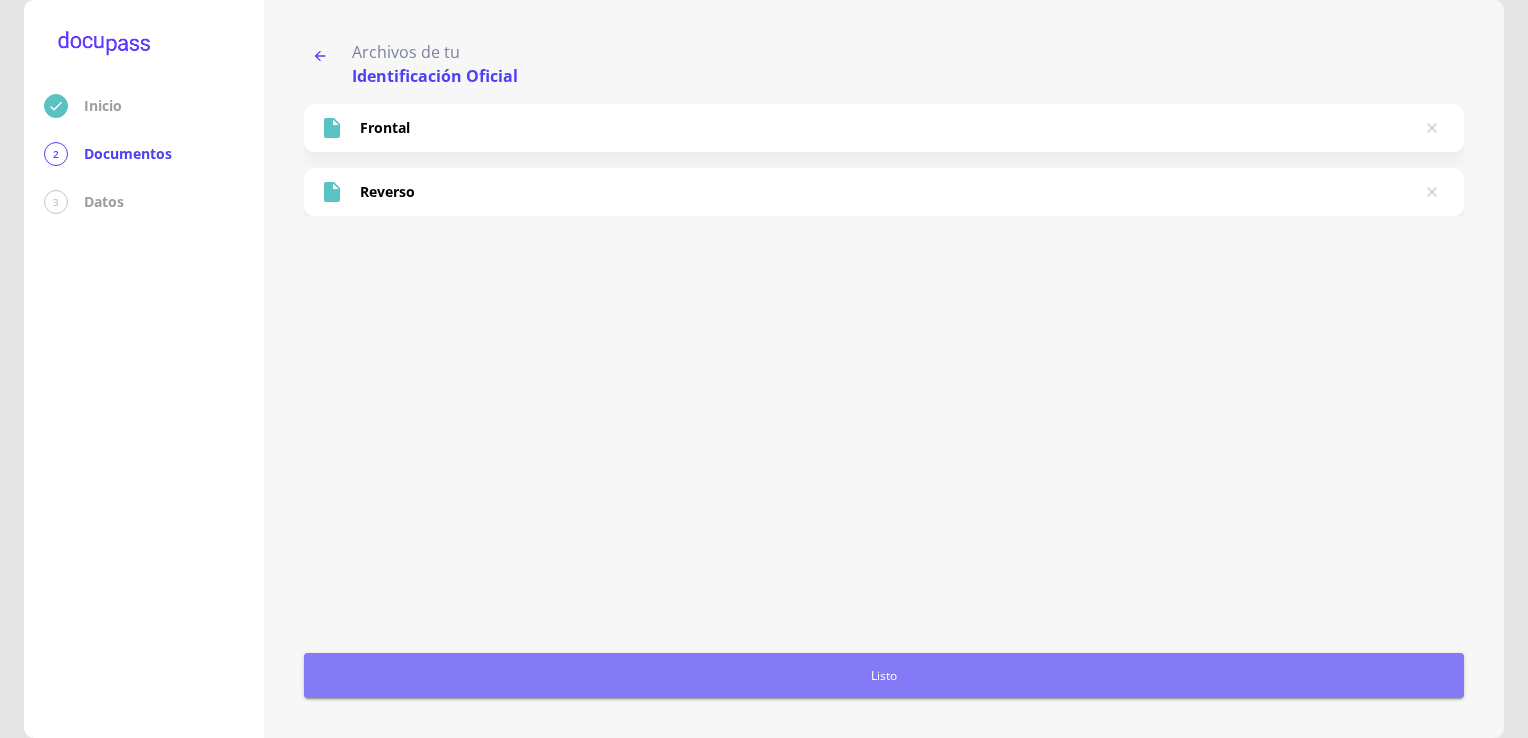 click on "Listo" at bounding box center [884, 675] 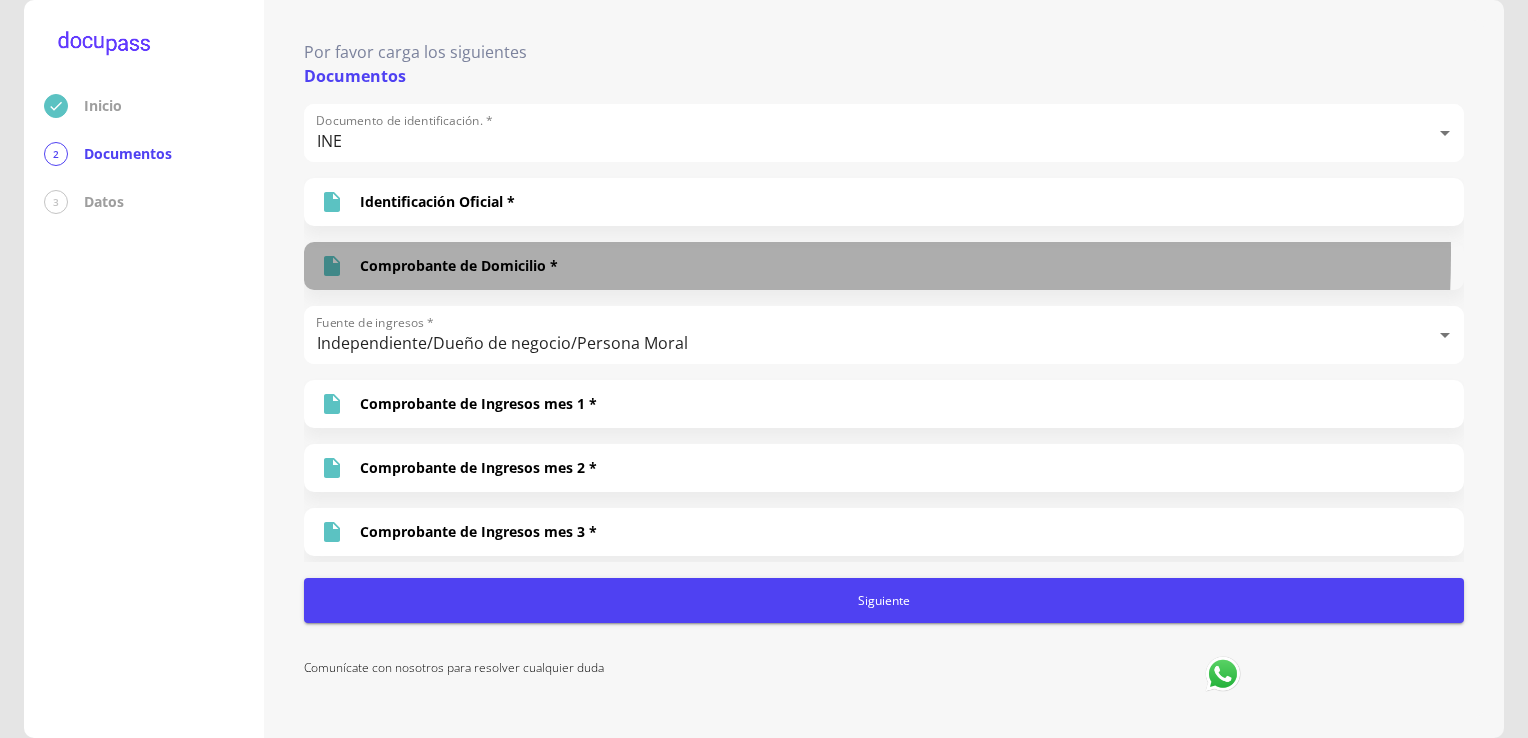 click on "Comprobante de Domicilio *" at bounding box center [884, 266] 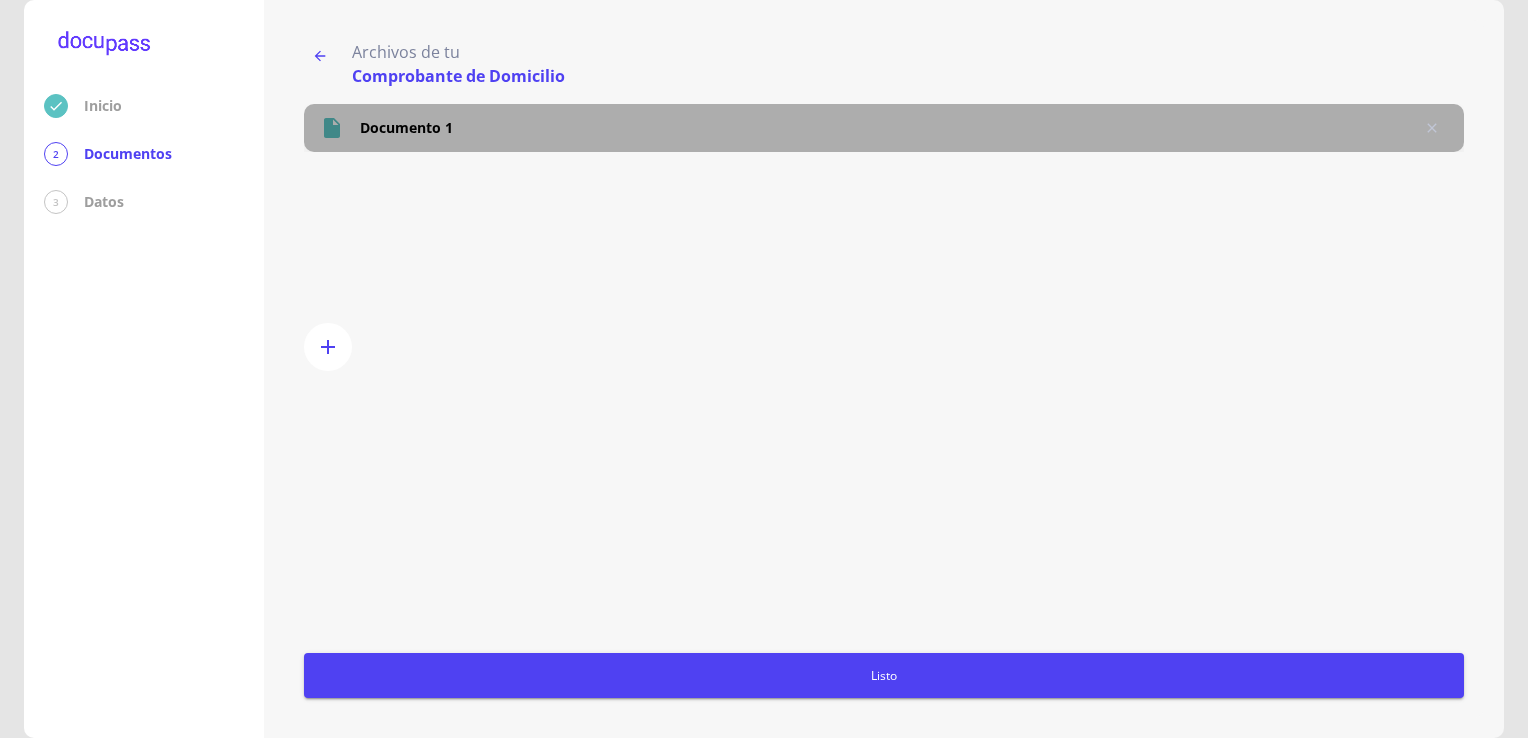 click on "Documento 1" at bounding box center (884, 128) 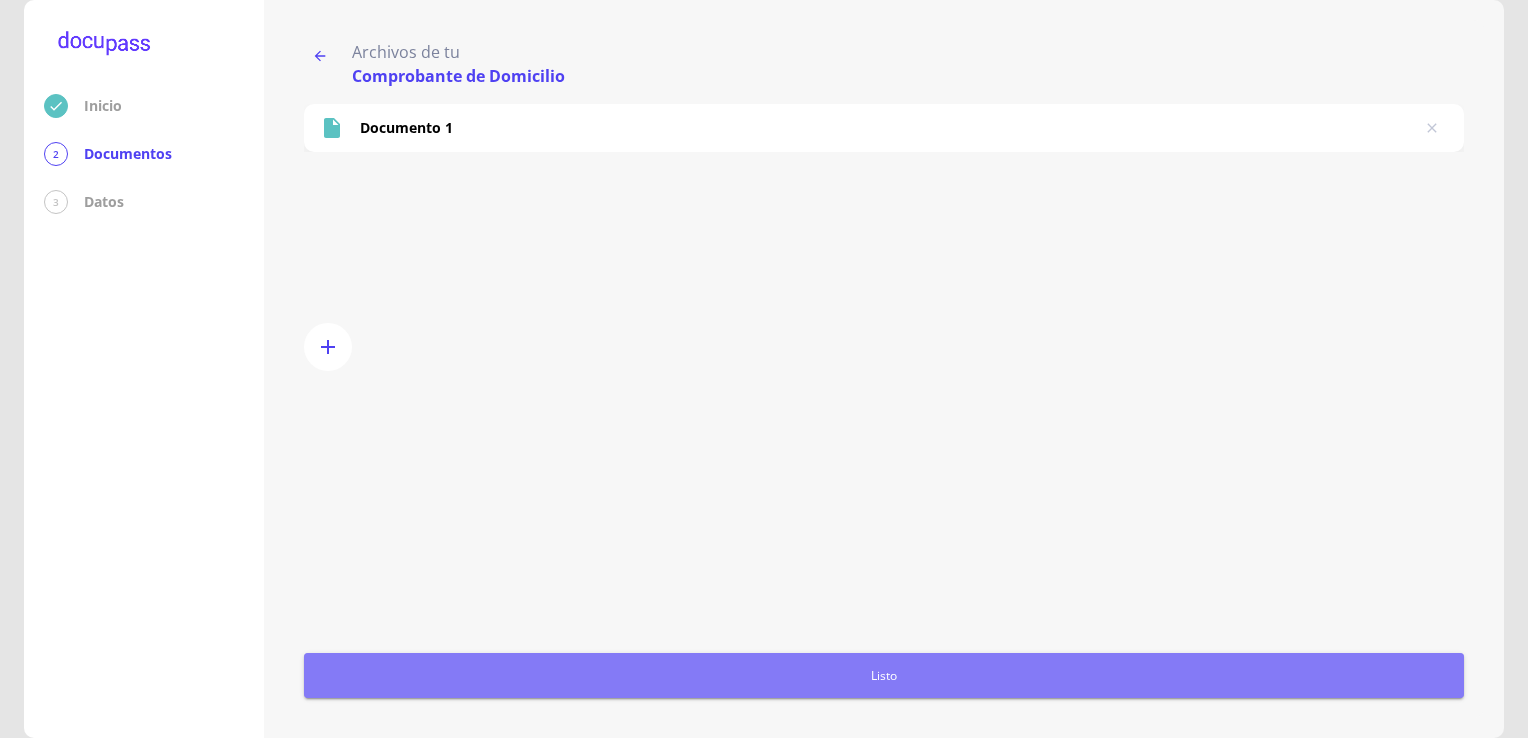 click on "Listo" at bounding box center [884, 675] 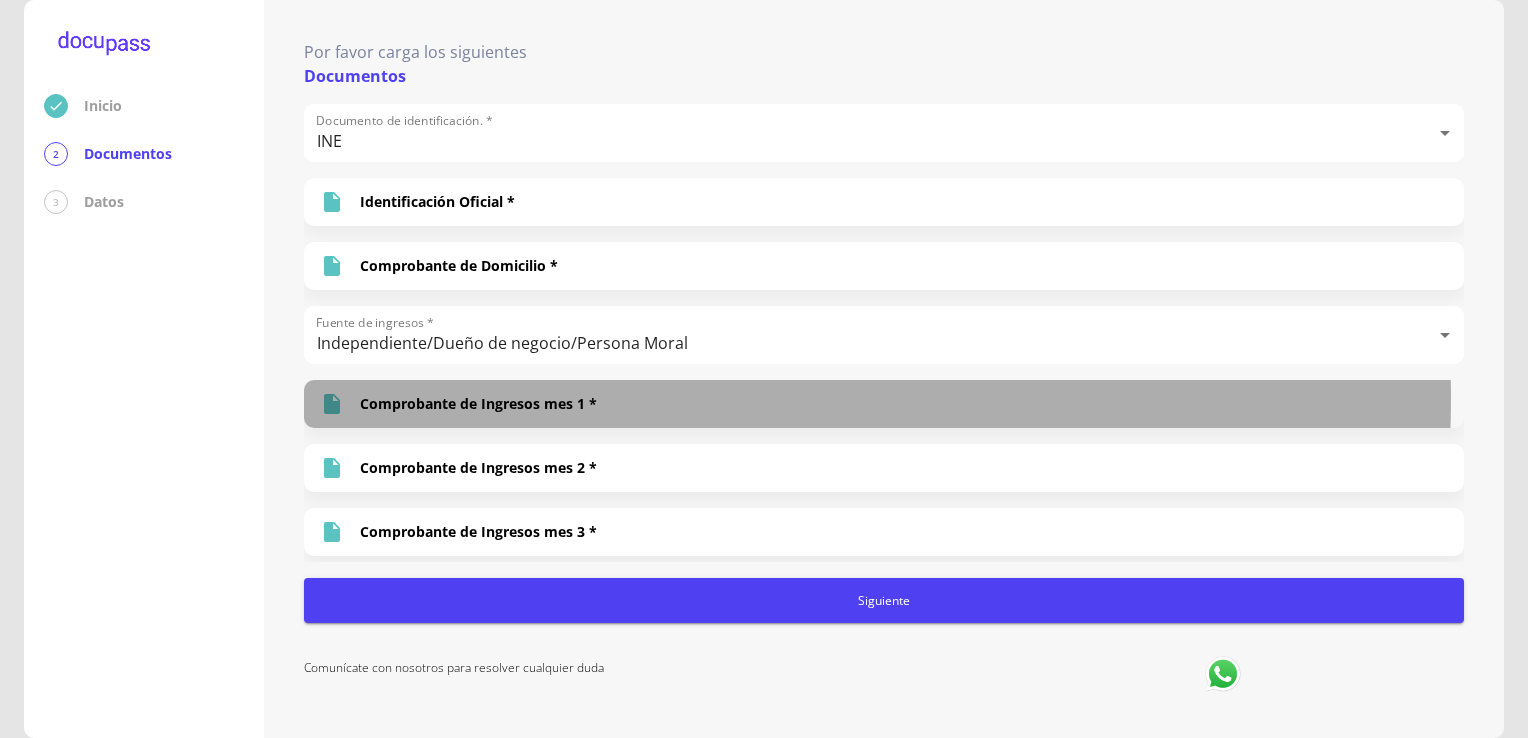 click on "Comprobante de Ingresos mes 1 *" at bounding box center [884, 404] 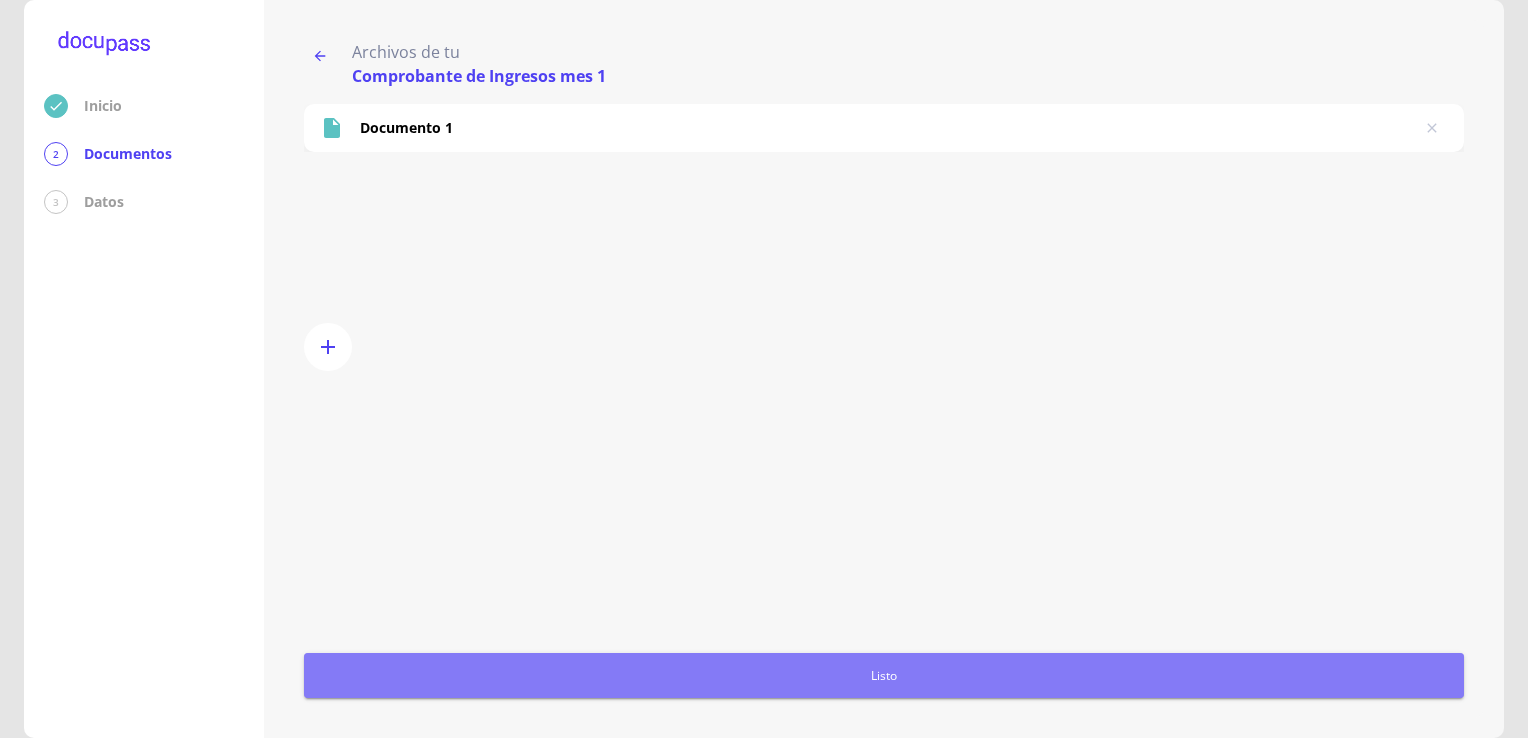 click on "Listo" at bounding box center (884, 675) 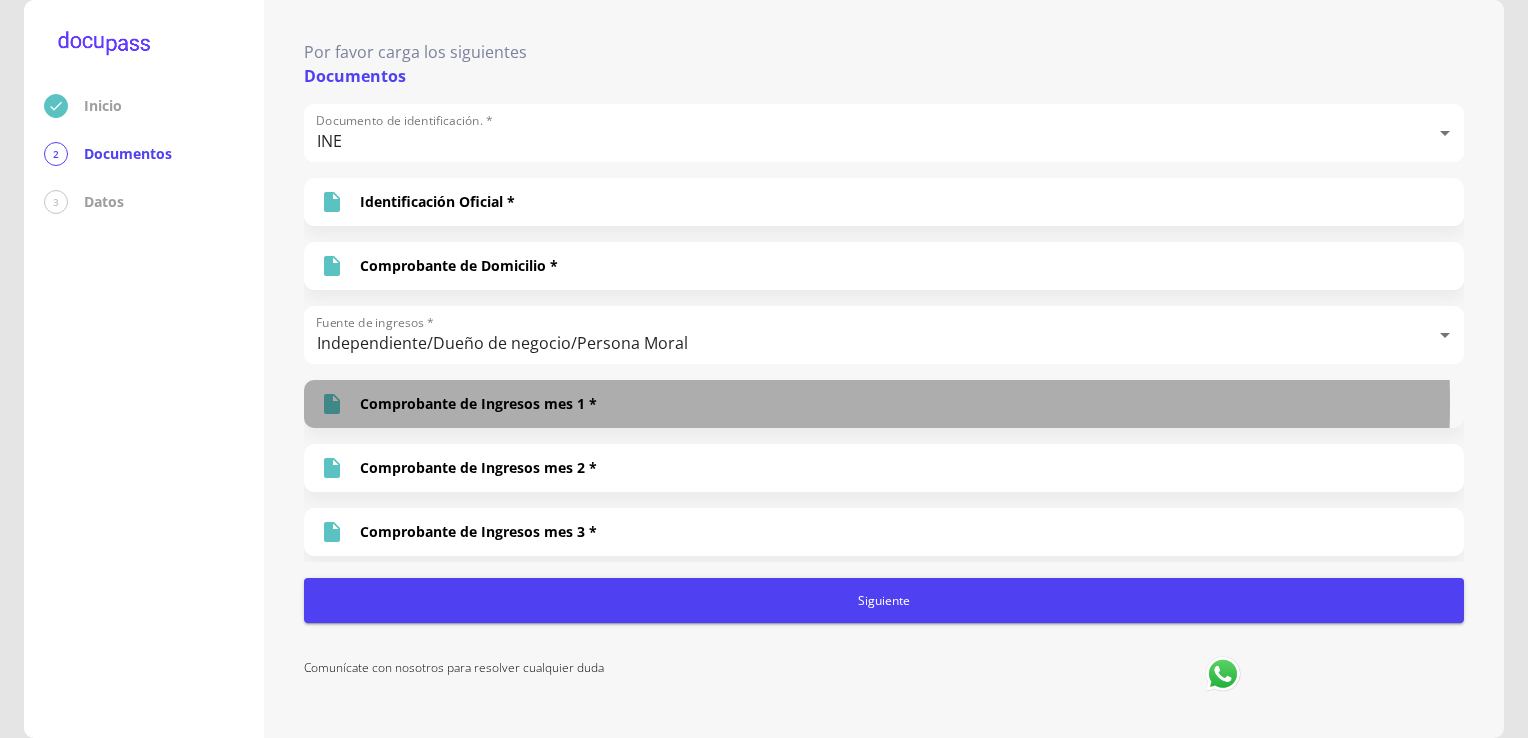 click on "Comprobante de Ingresos mes 1 *" at bounding box center [884, 404] 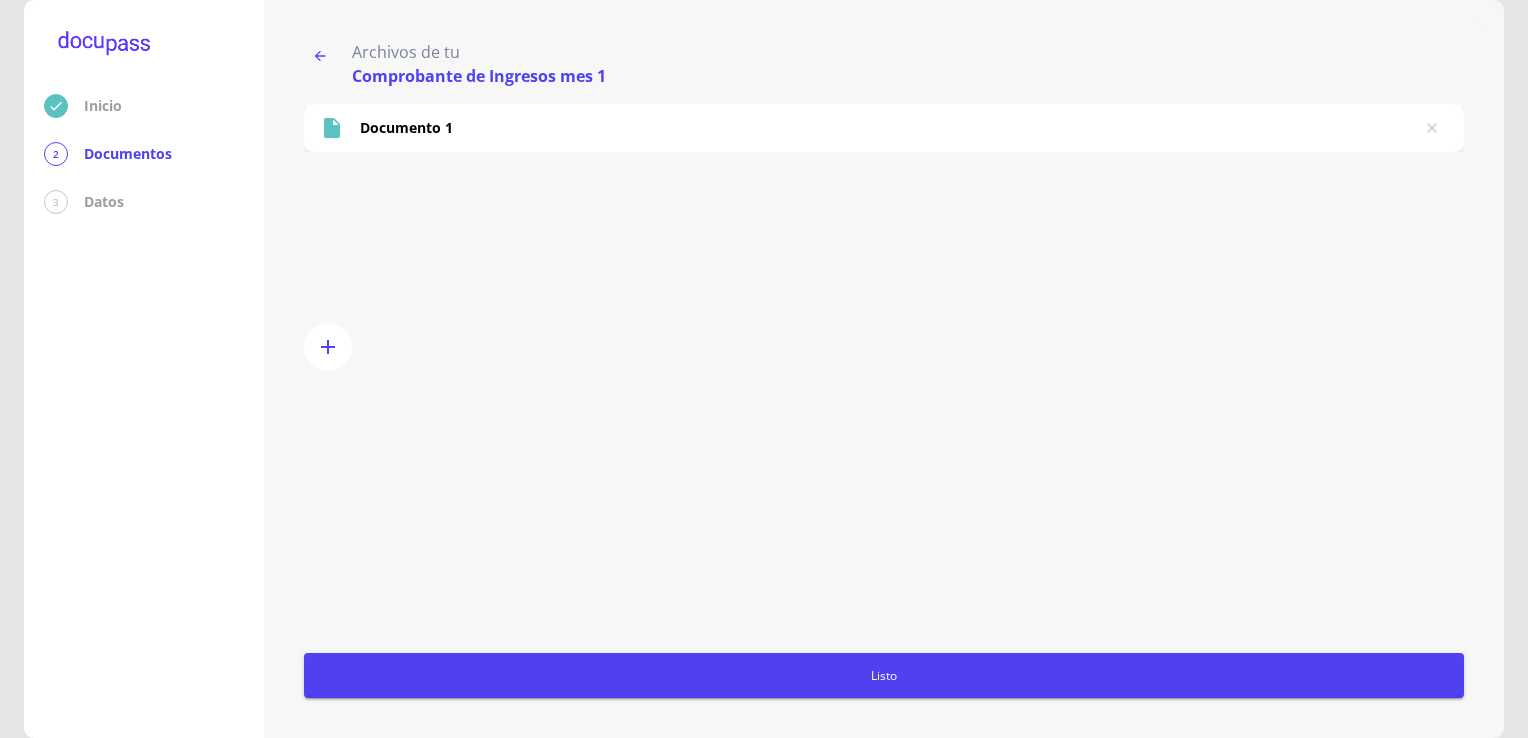 click on "Documento 1" 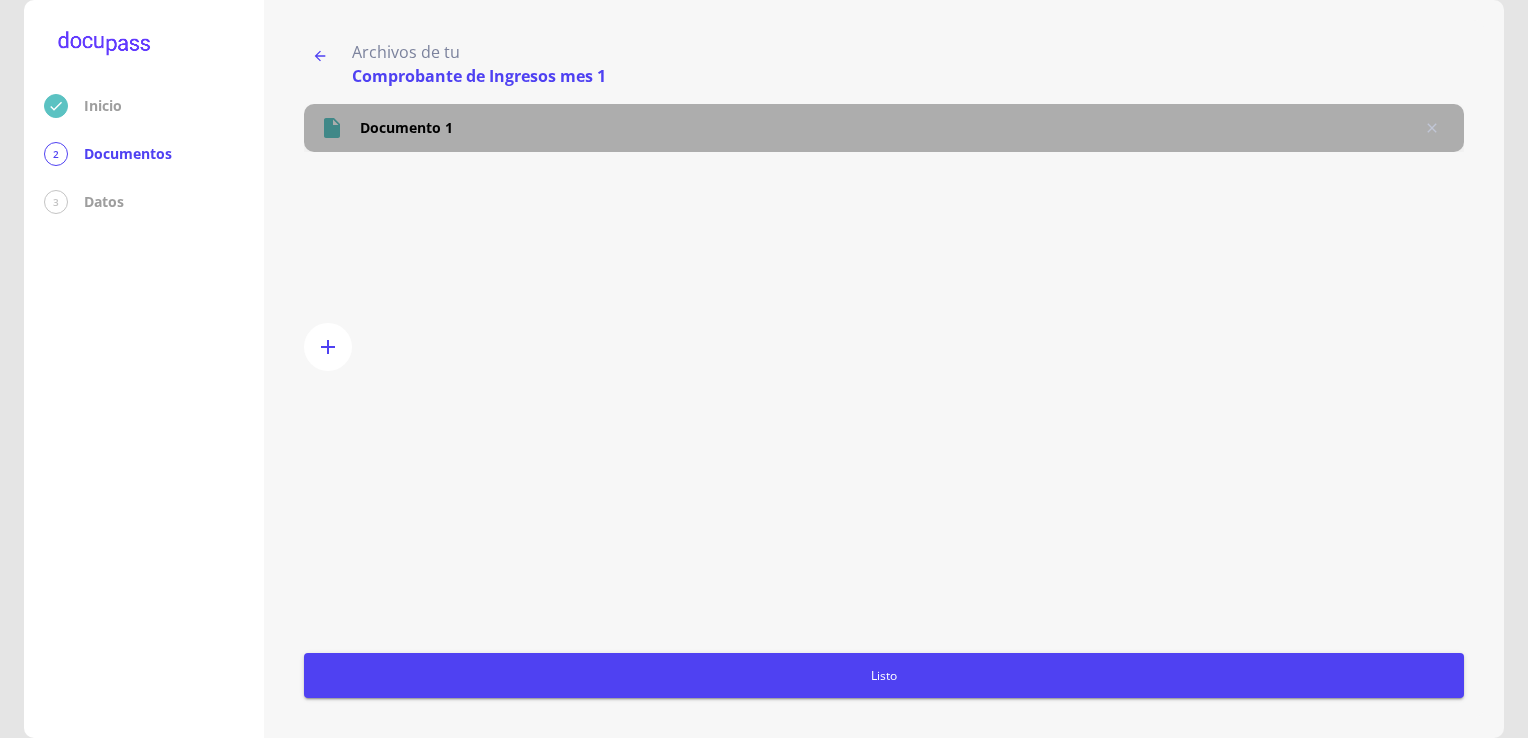 click on "Documento 1" at bounding box center (406, 128) 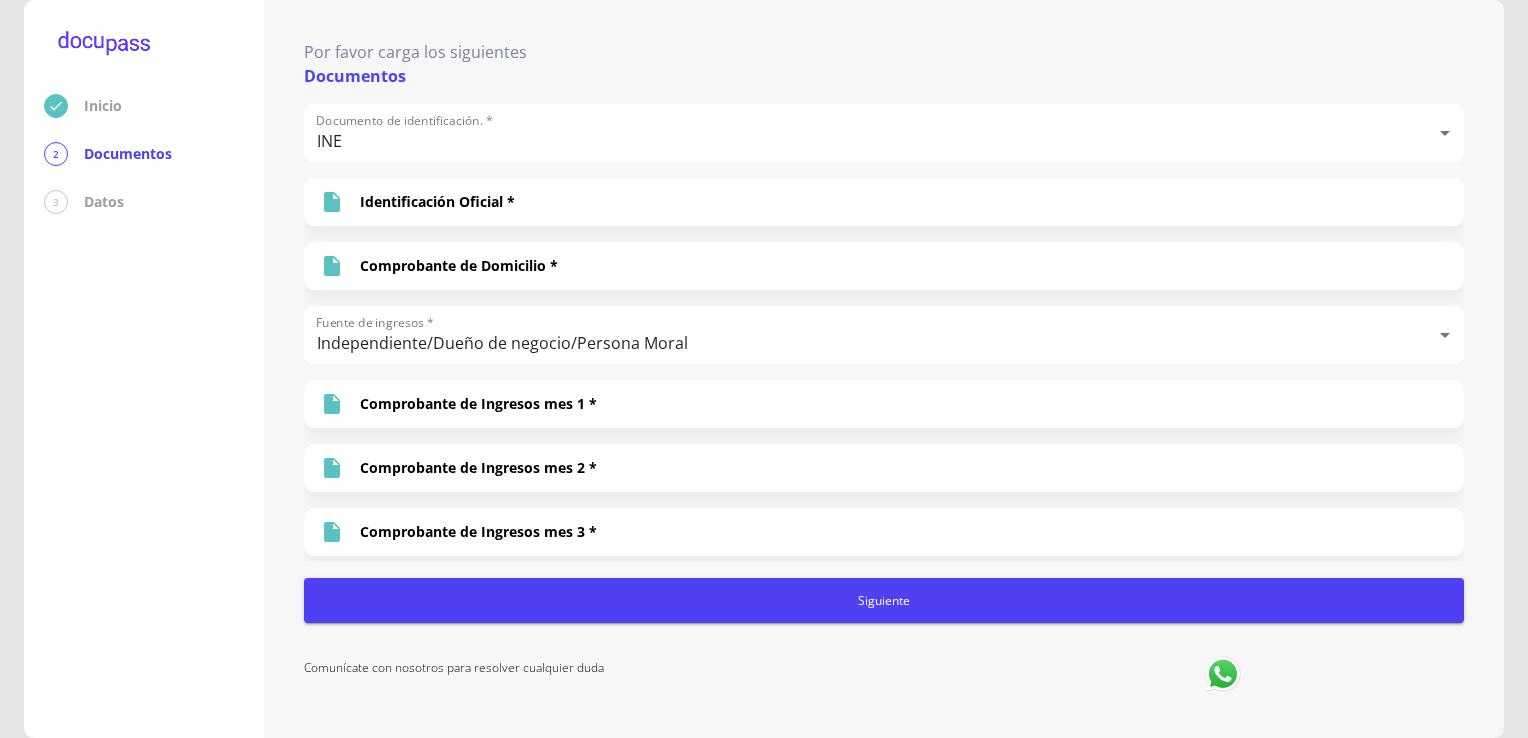 scroll, scrollTop: 120, scrollLeft: 0, axis: vertical 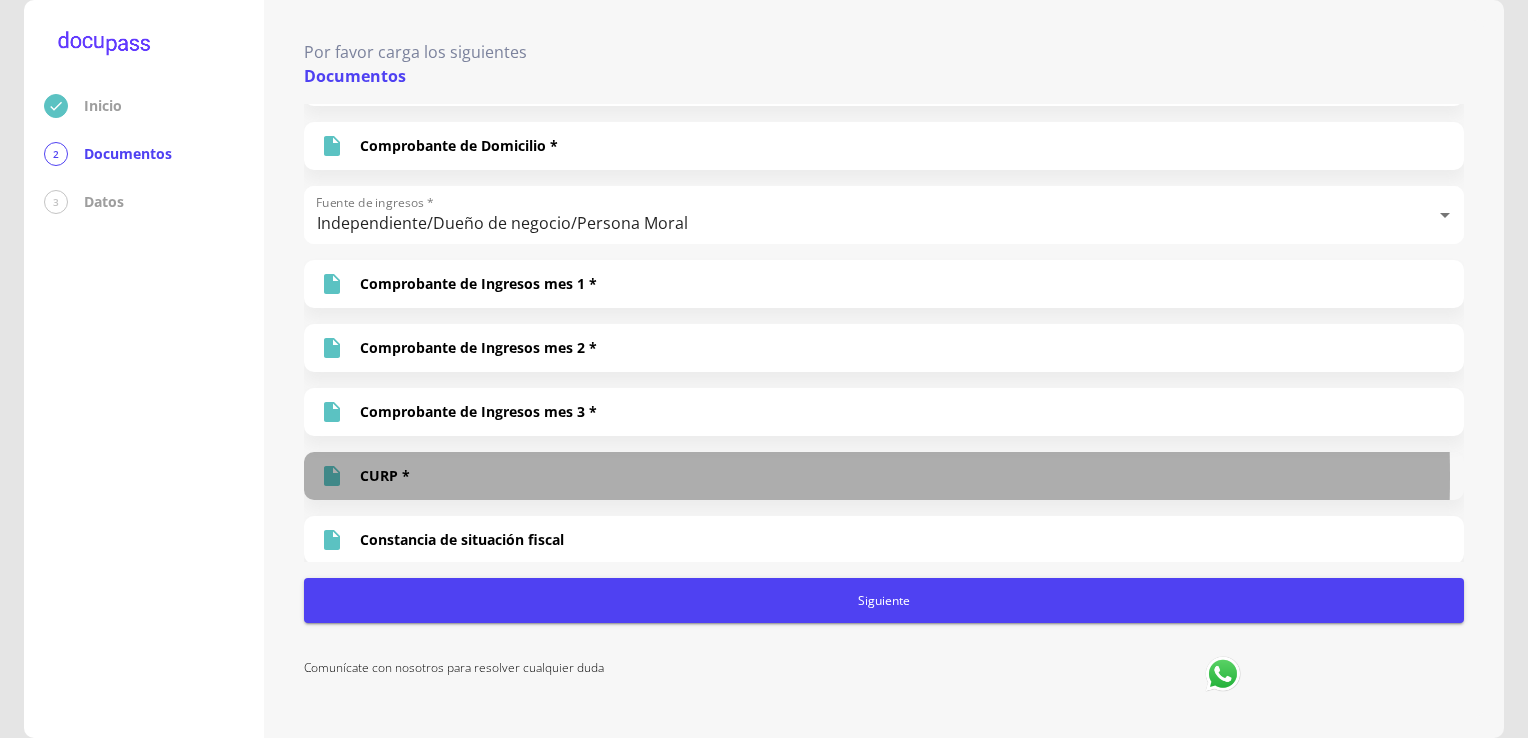 click on "CURP *" at bounding box center [884, 476] 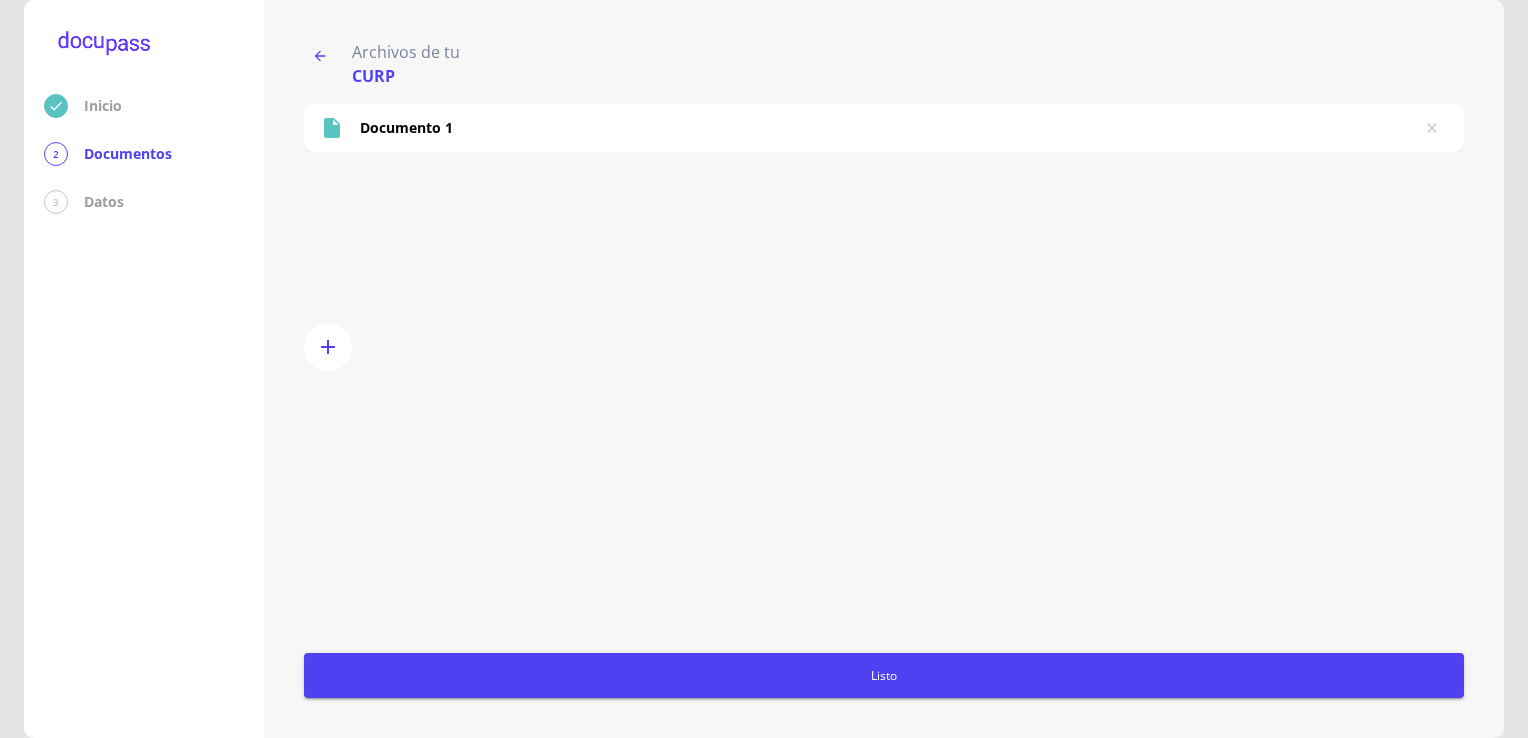 click on "Documento 1" 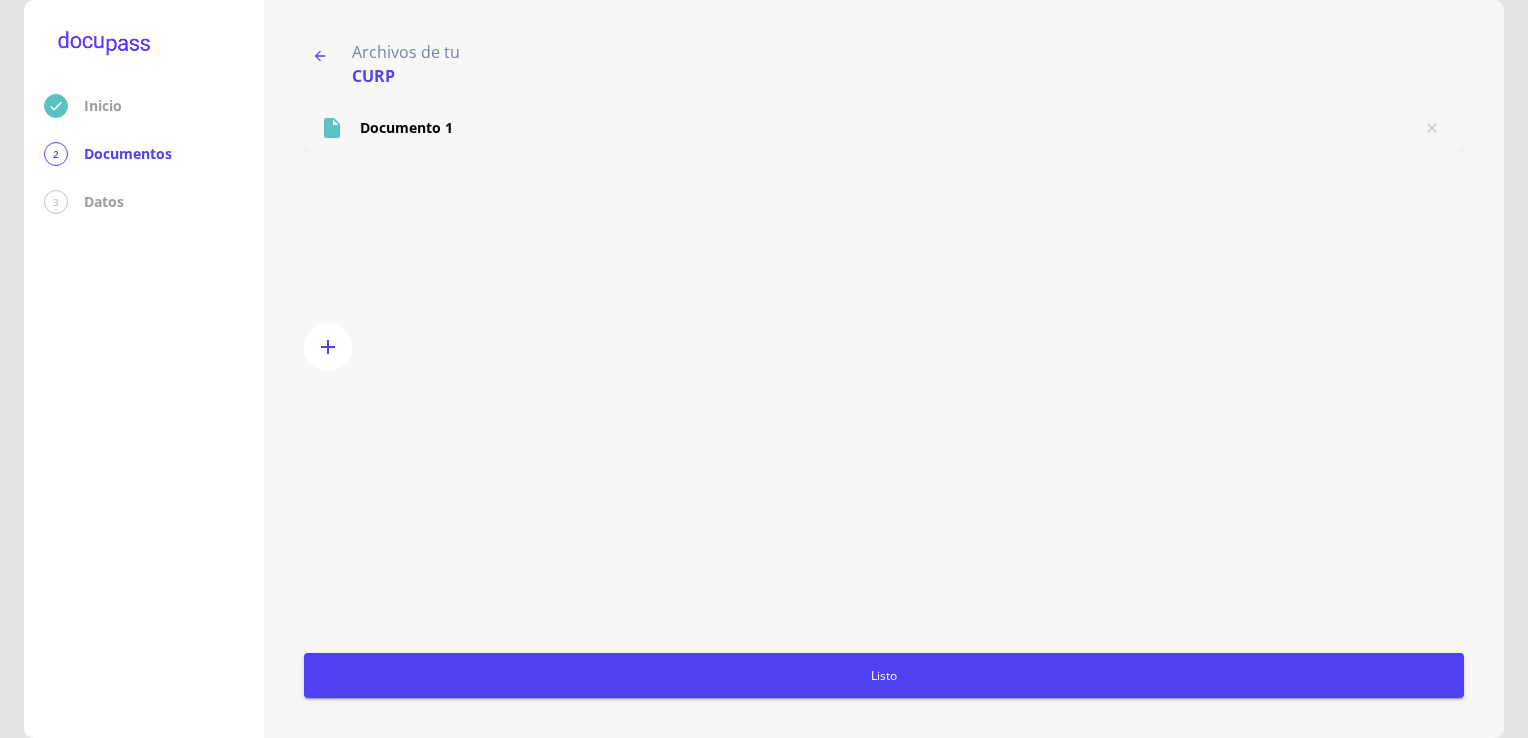 drag, startPoint x: 416, startPoint y: 474, endPoint x: 444, endPoint y: 119, distance: 356.1025 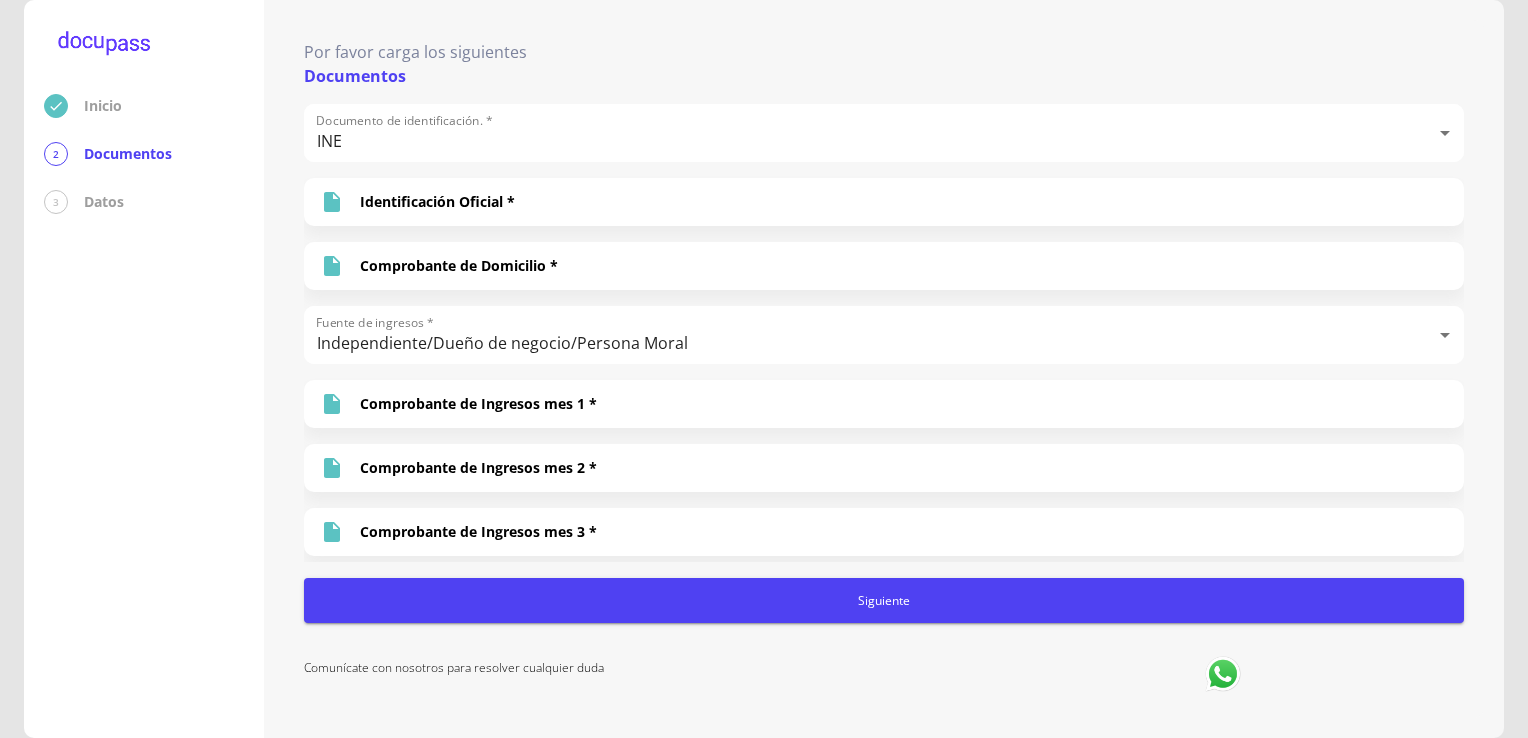 scroll, scrollTop: 120, scrollLeft: 0, axis: vertical 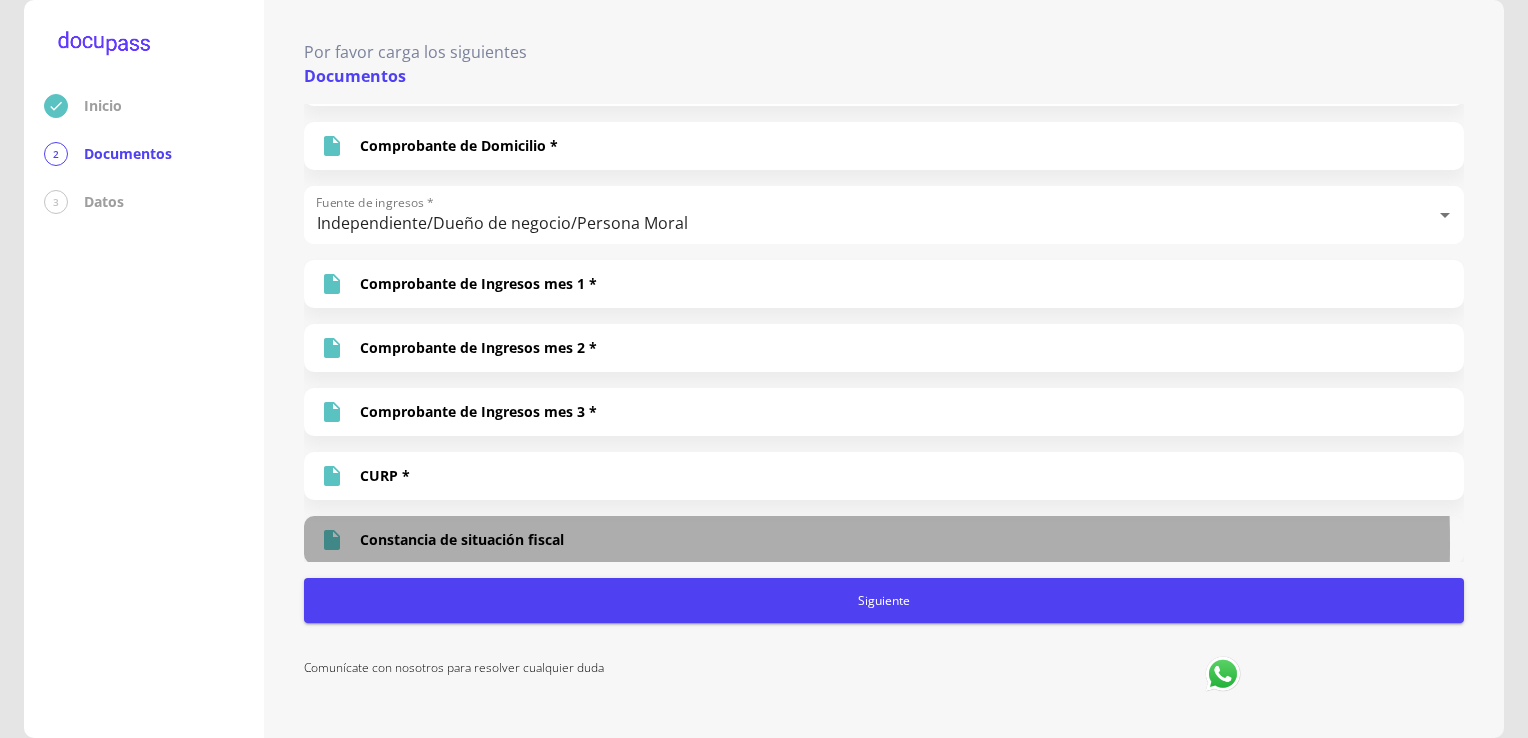 click on "Constancia de situación fiscal" at bounding box center (462, 540) 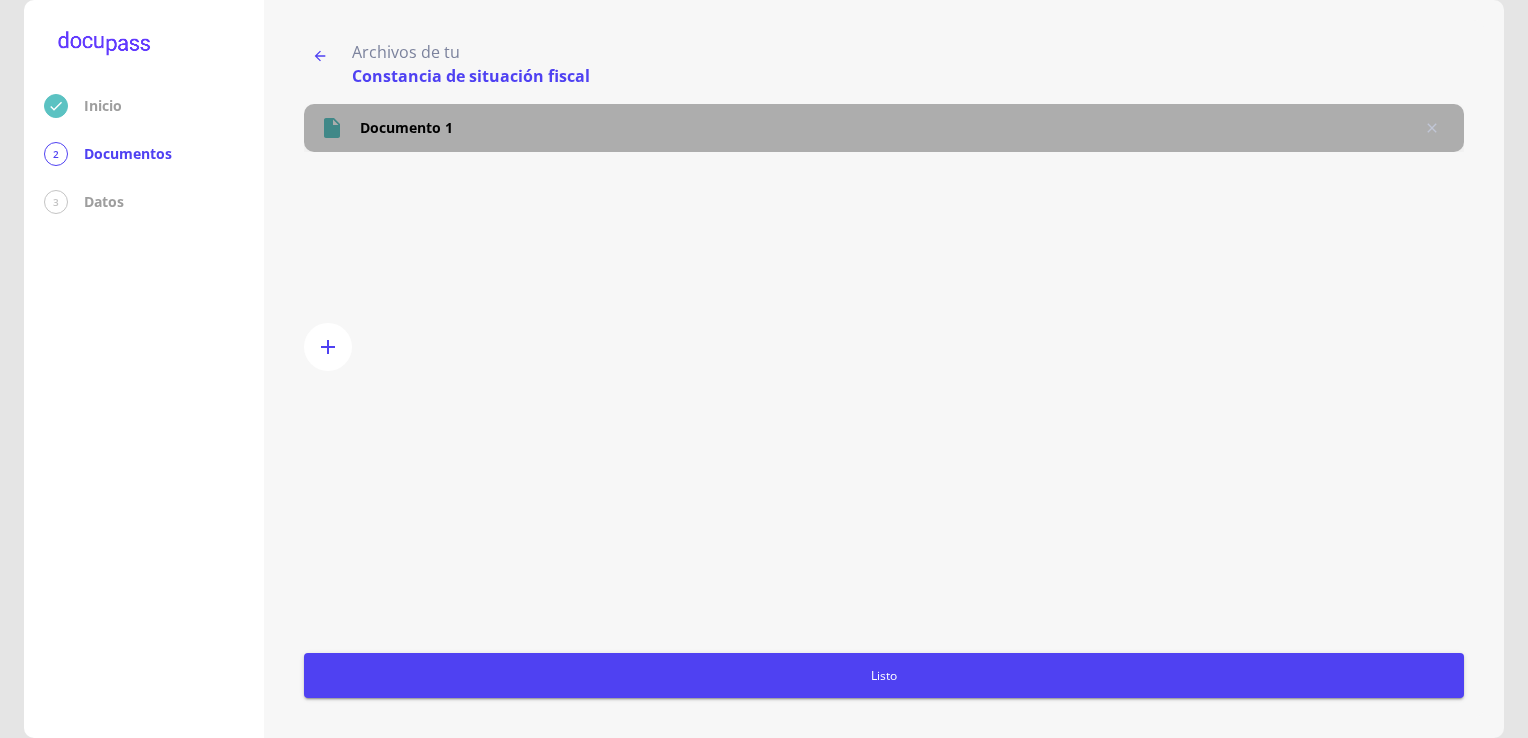 click on "Documento 1" at bounding box center (406, 128) 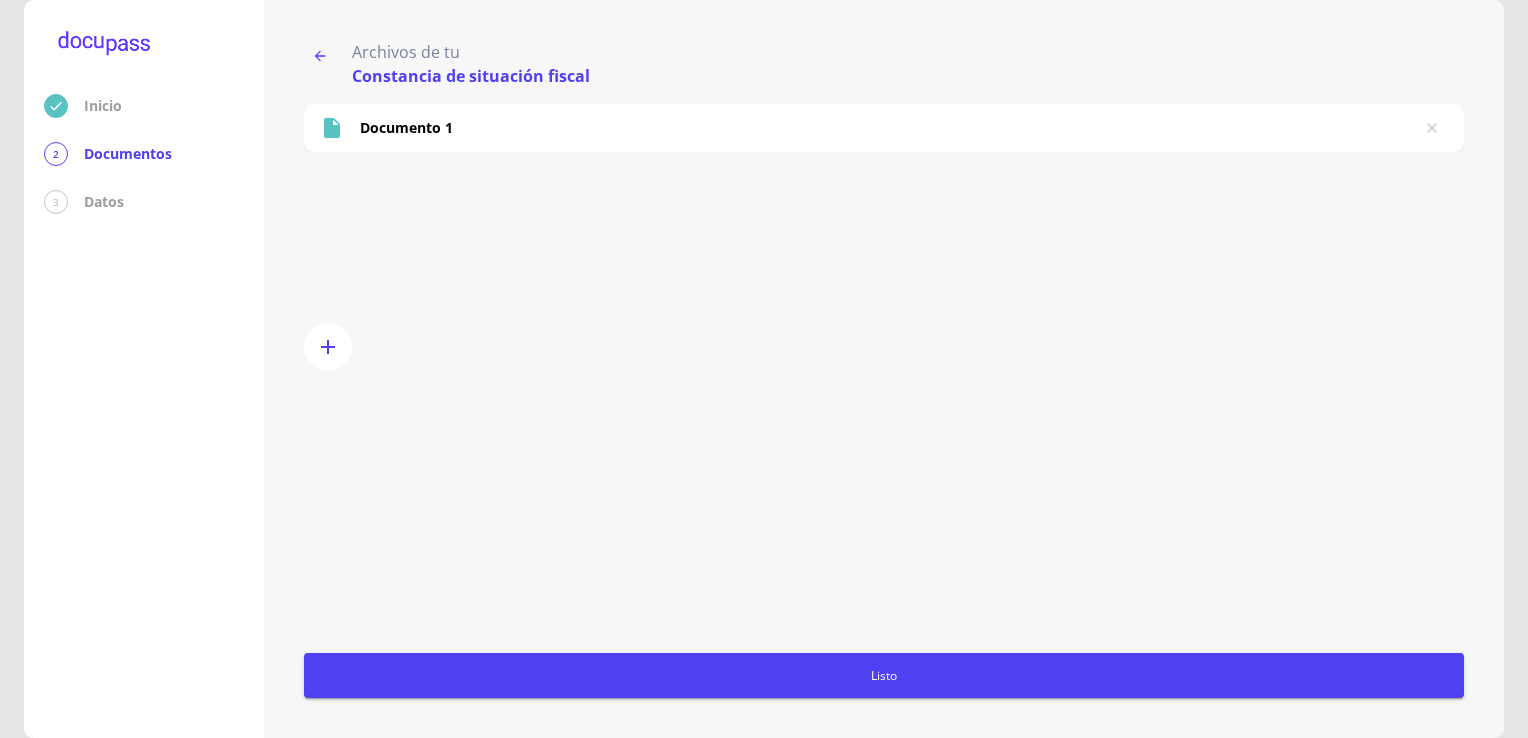 click on "3 Datos" at bounding box center (144, 202) 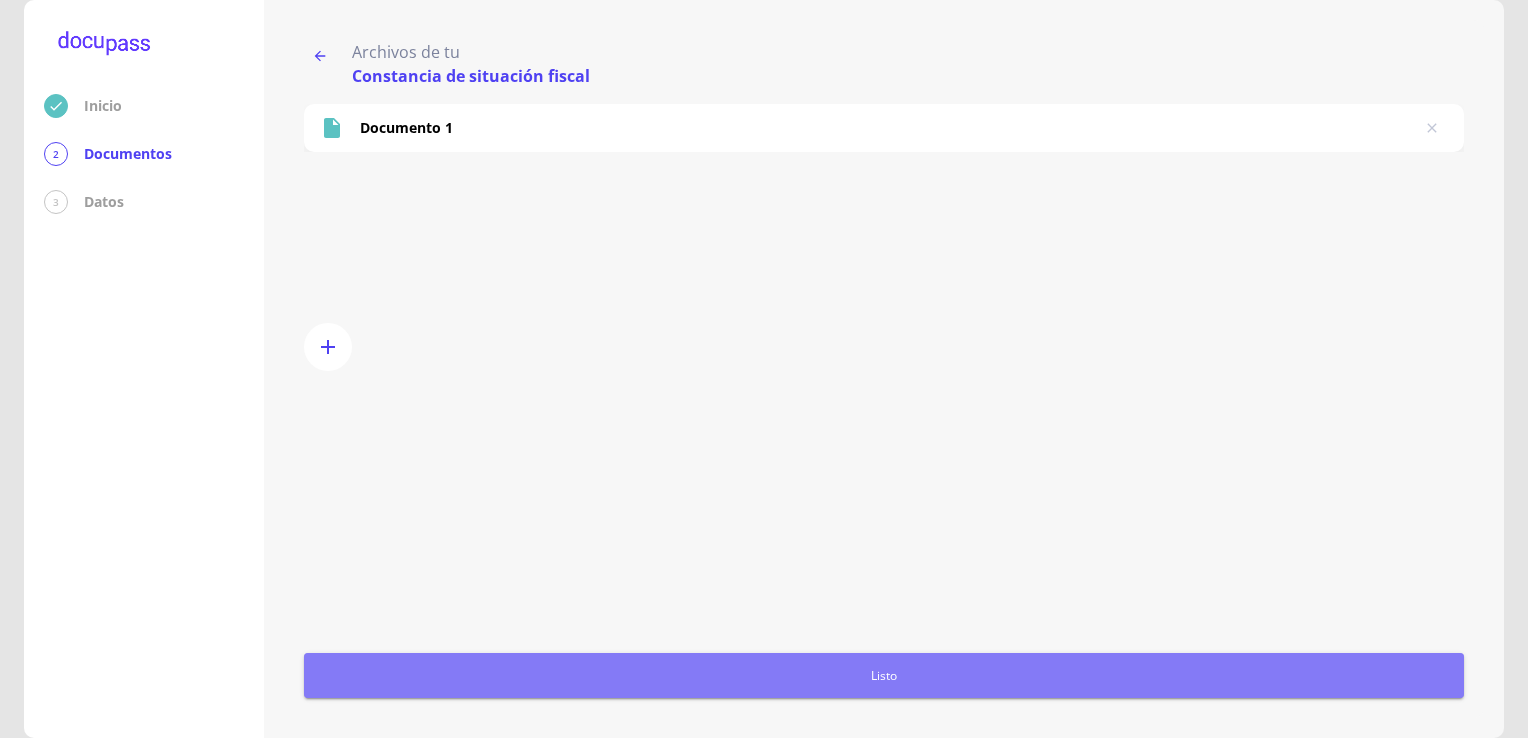 click on "Listo" at bounding box center [884, 675] 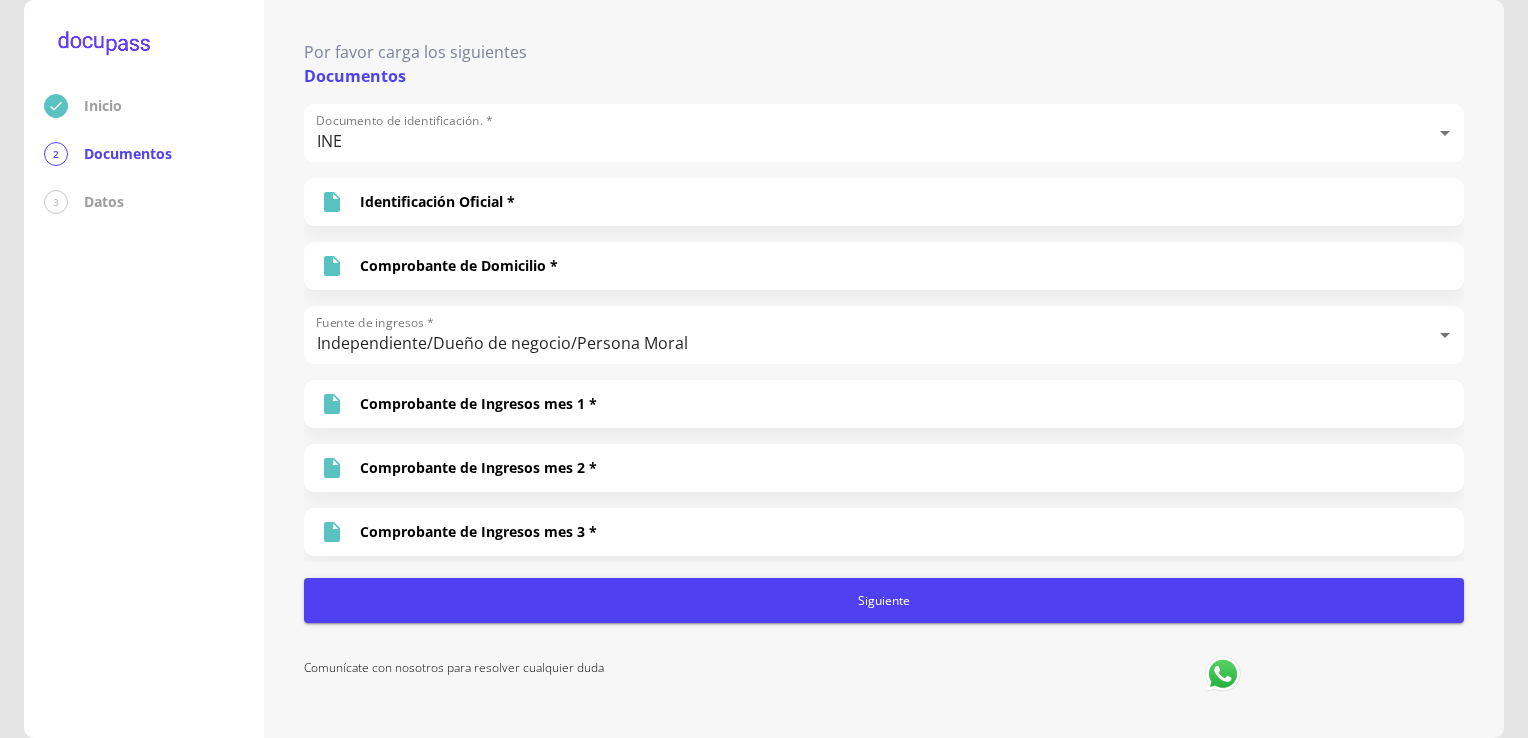 scroll, scrollTop: 120, scrollLeft: 0, axis: vertical 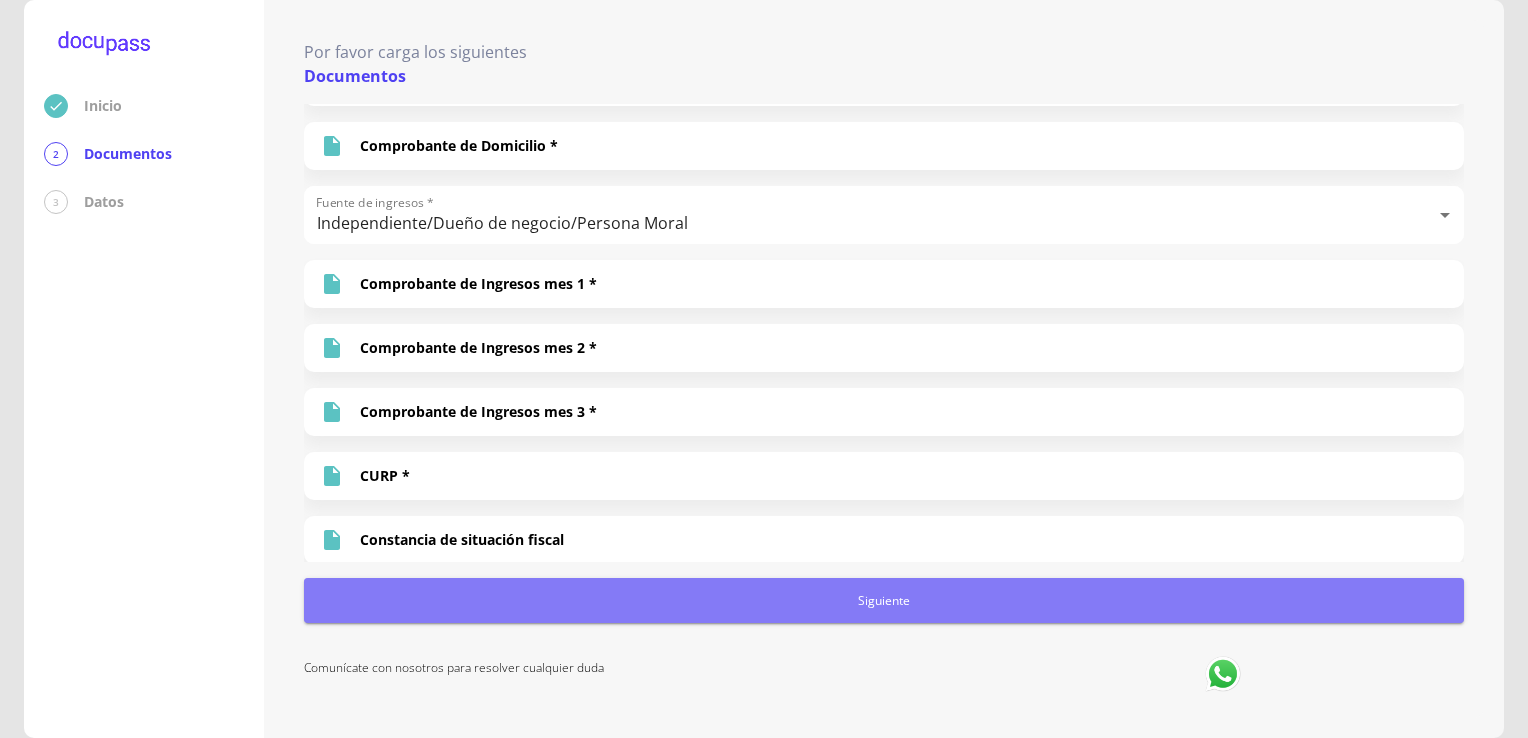 click on "Siguiente" at bounding box center (884, 600) 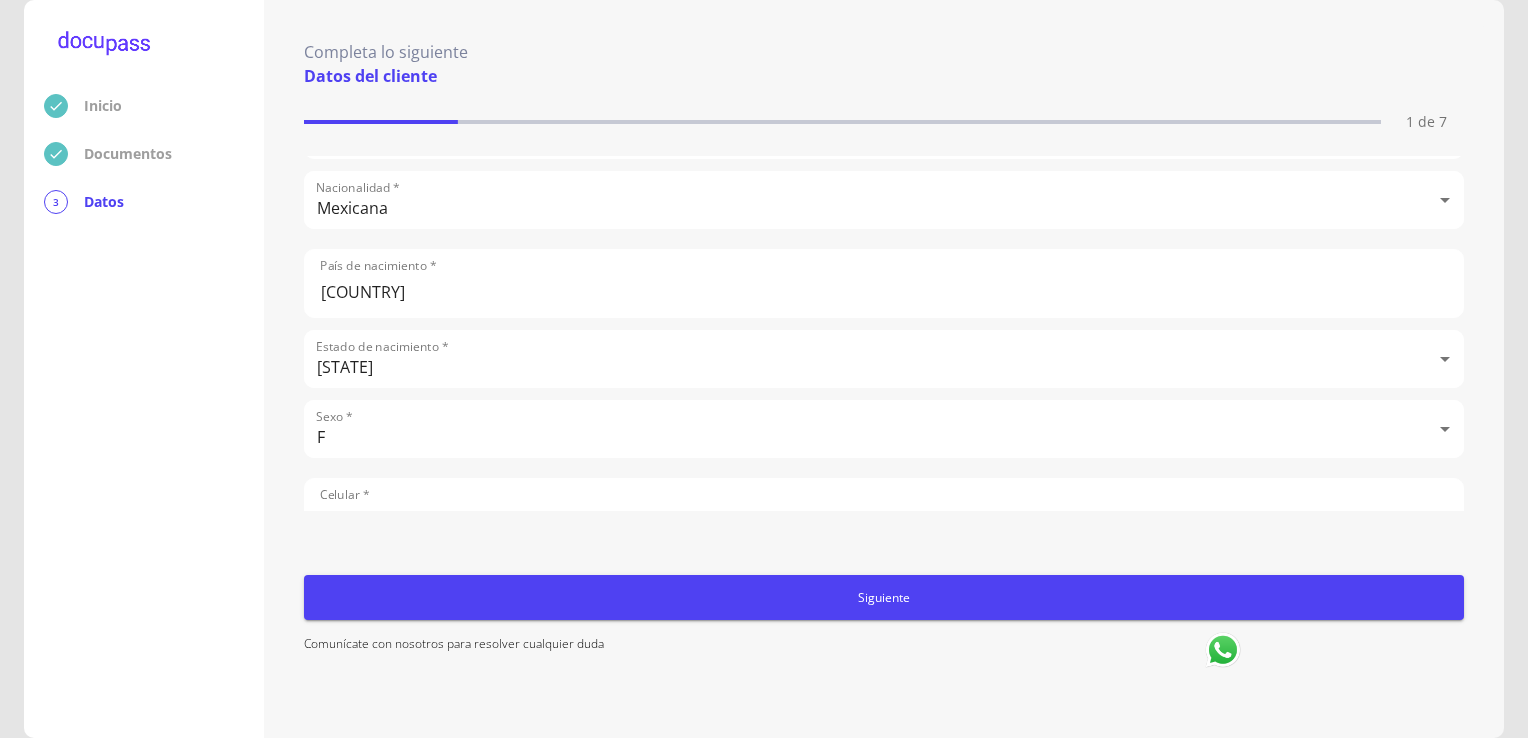 scroll, scrollTop: 720, scrollLeft: 0, axis: vertical 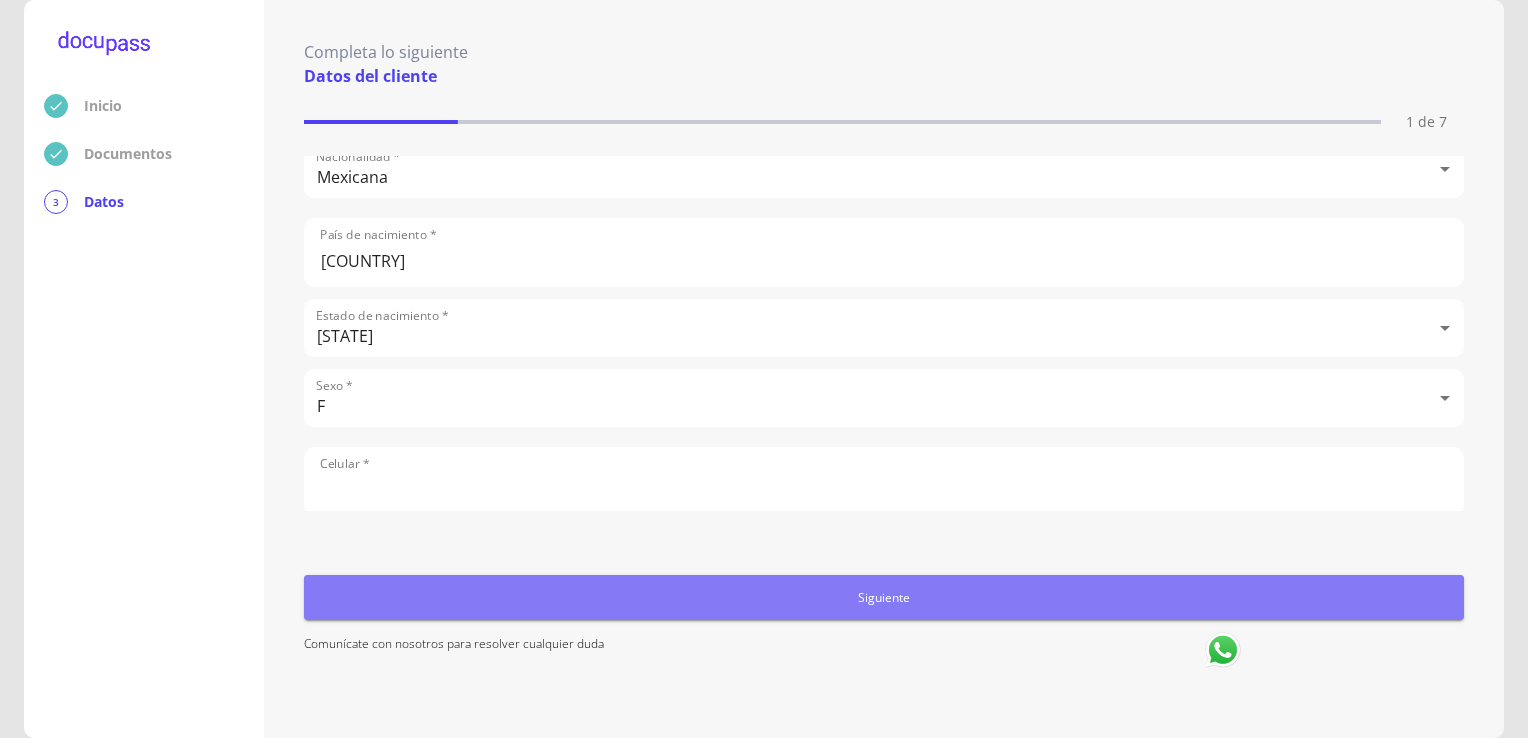 click on "Siguiente" at bounding box center [884, 597] 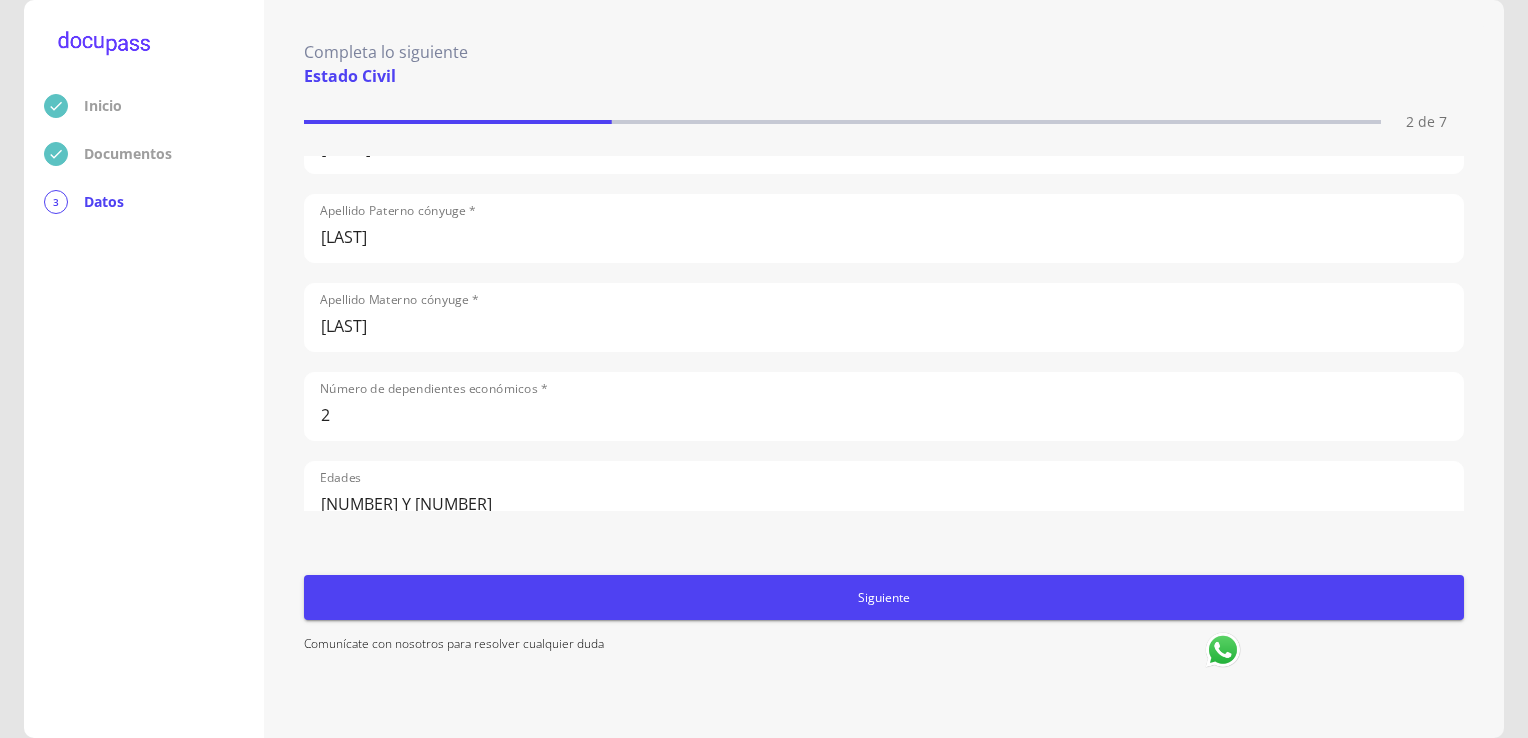 scroll, scrollTop: 304, scrollLeft: 0, axis: vertical 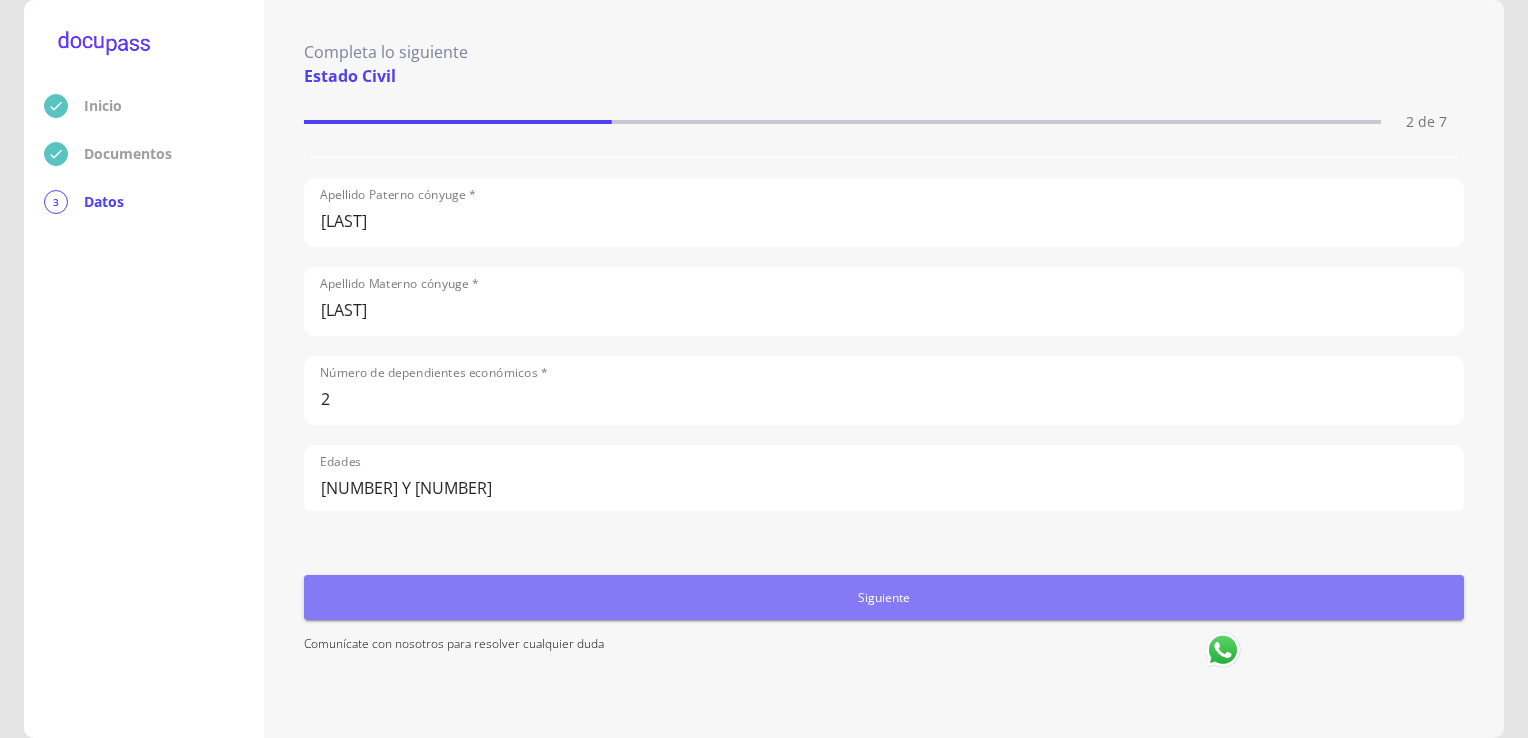 click on "Siguiente" at bounding box center [884, 597] 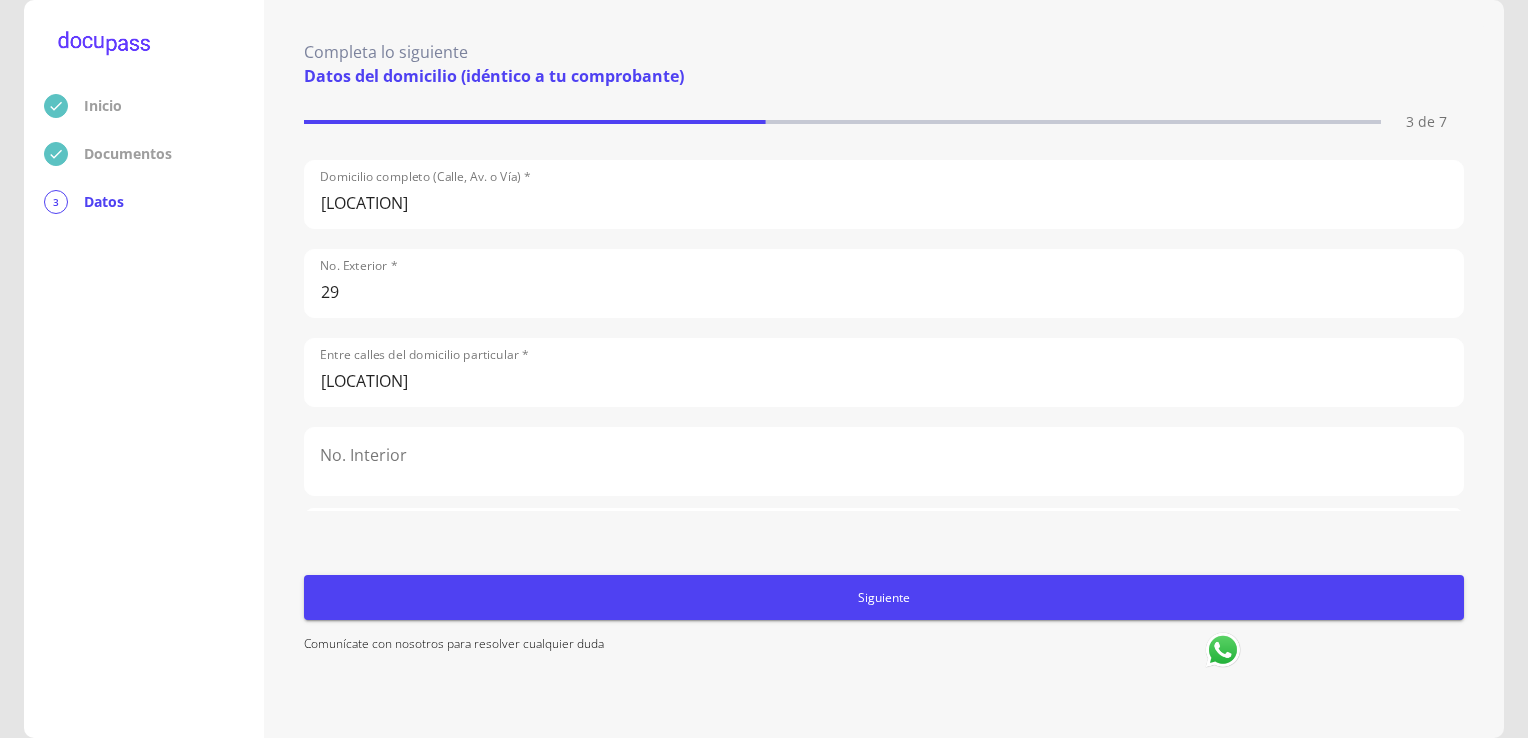 scroll, scrollTop: 0, scrollLeft: 0, axis: both 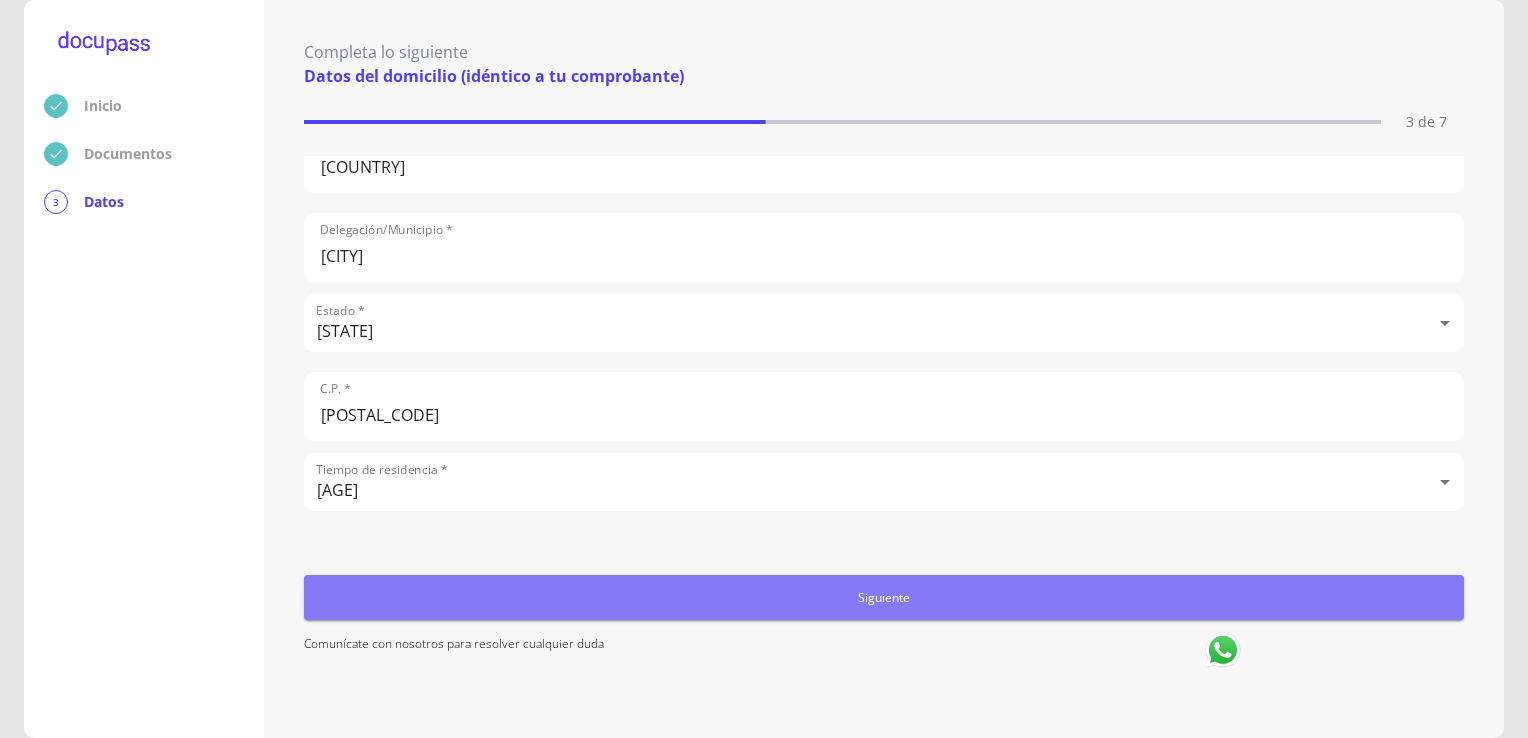 click on "Siguiente" at bounding box center (884, 597) 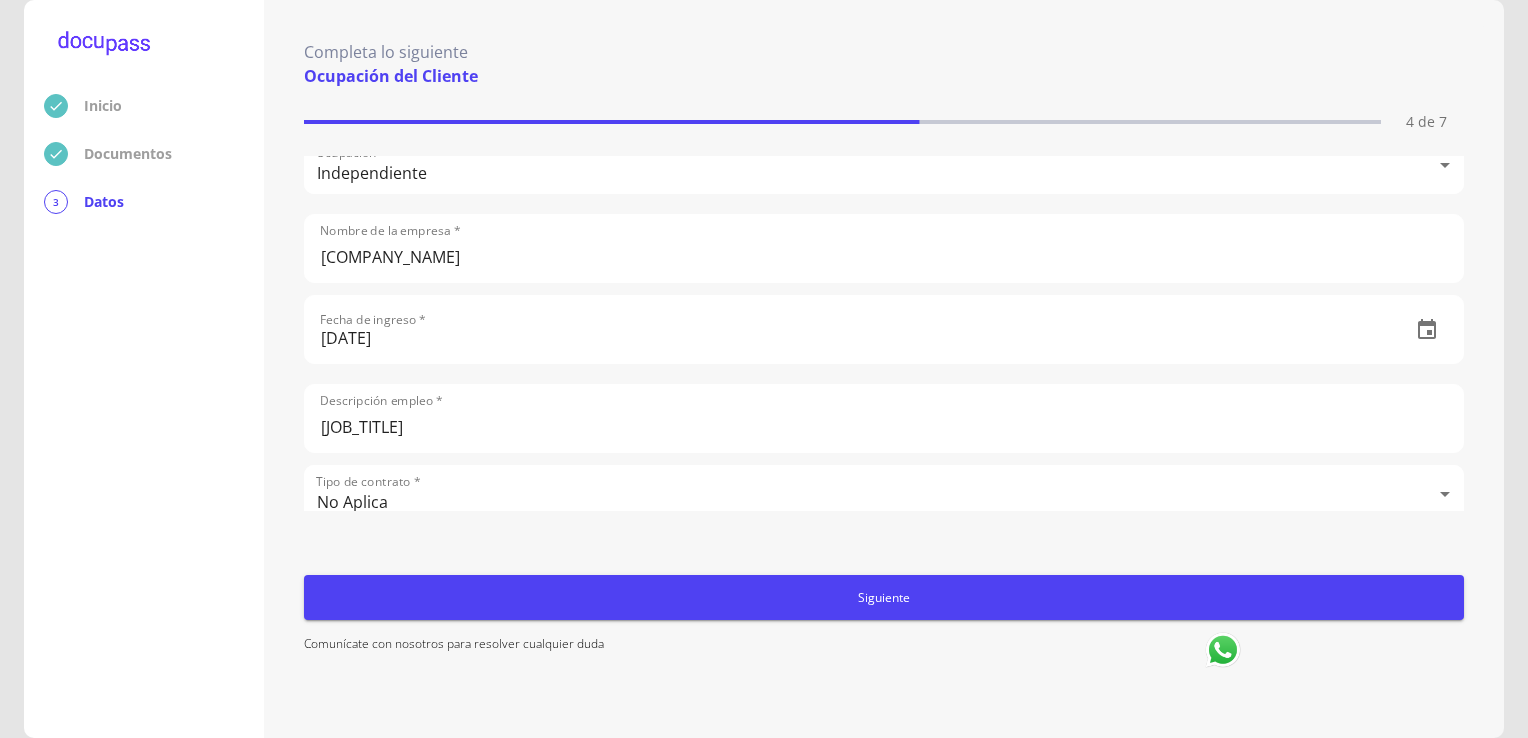 scroll, scrollTop: 0, scrollLeft: 0, axis: both 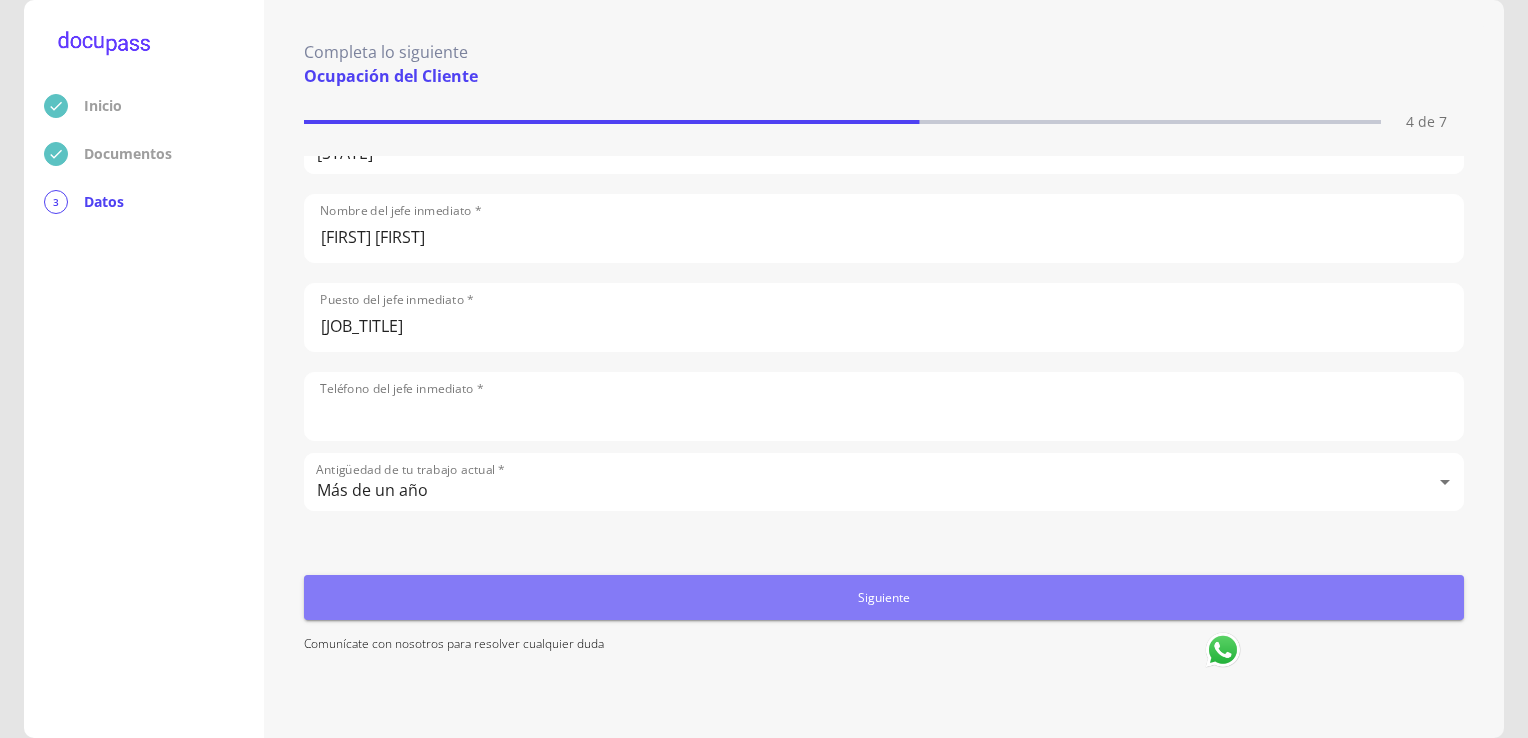 click on "Siguiente" at bounding box center [884, 597] 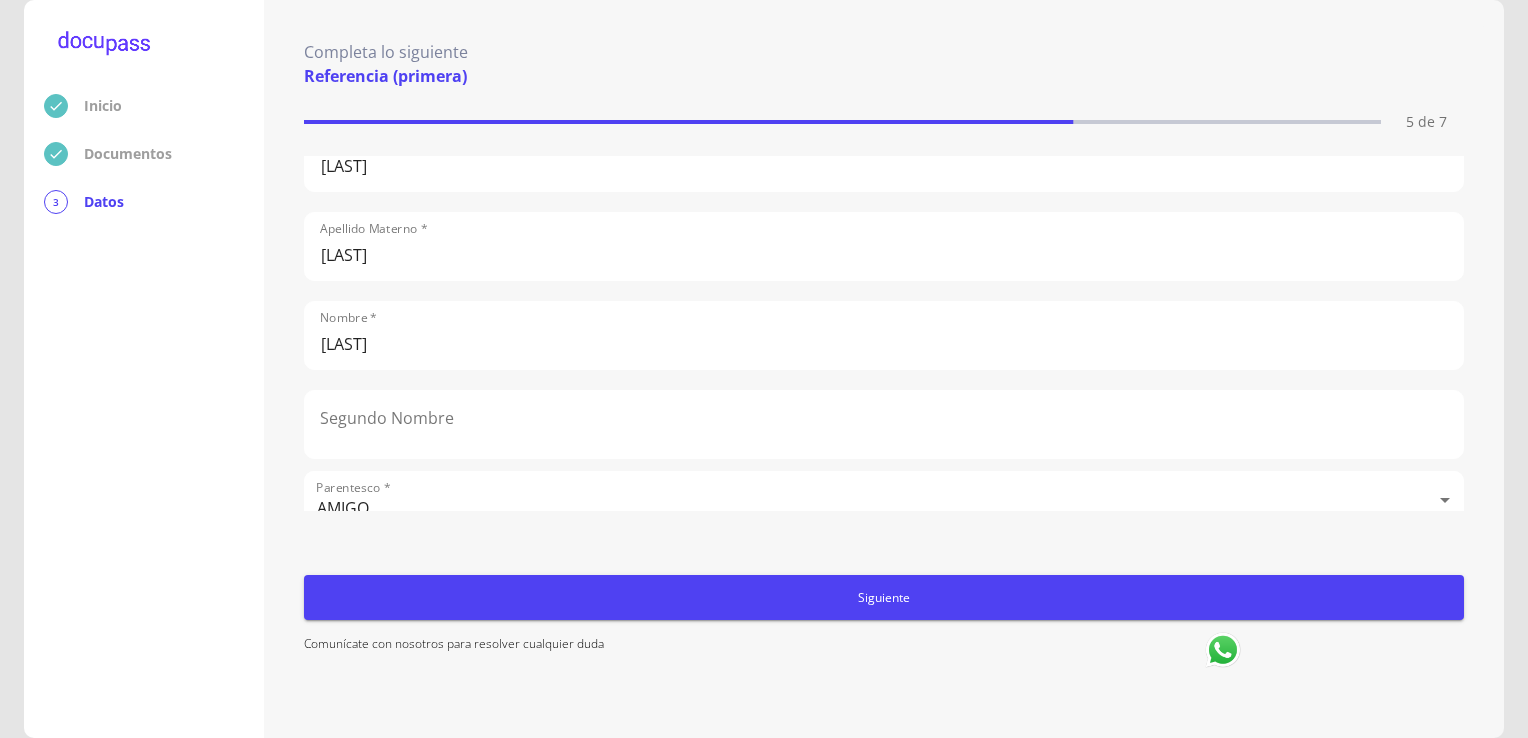 scroll, scrollTop: 0, scrollLeft: 0, axis: both 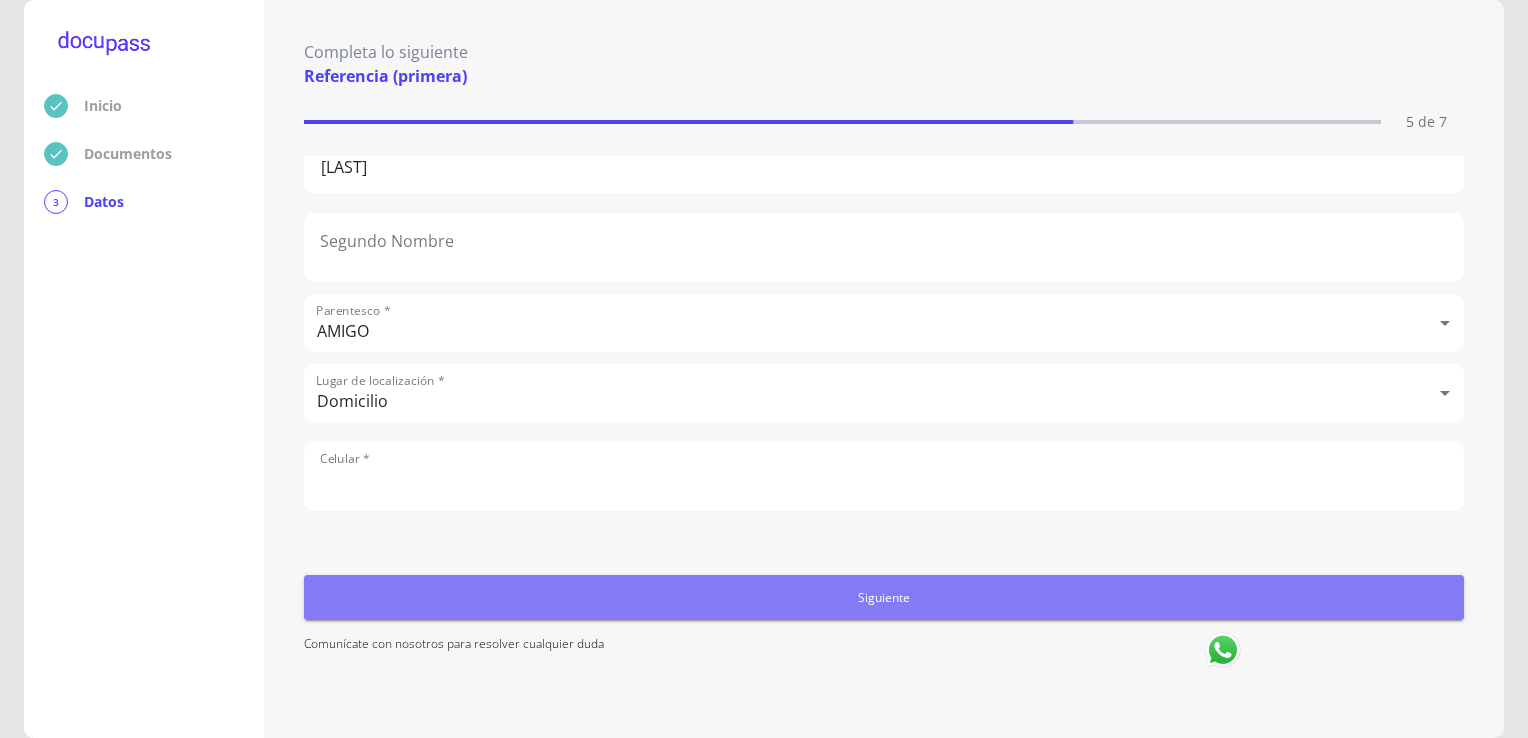 click on "Siguiente" at bounding box center (884, 597) 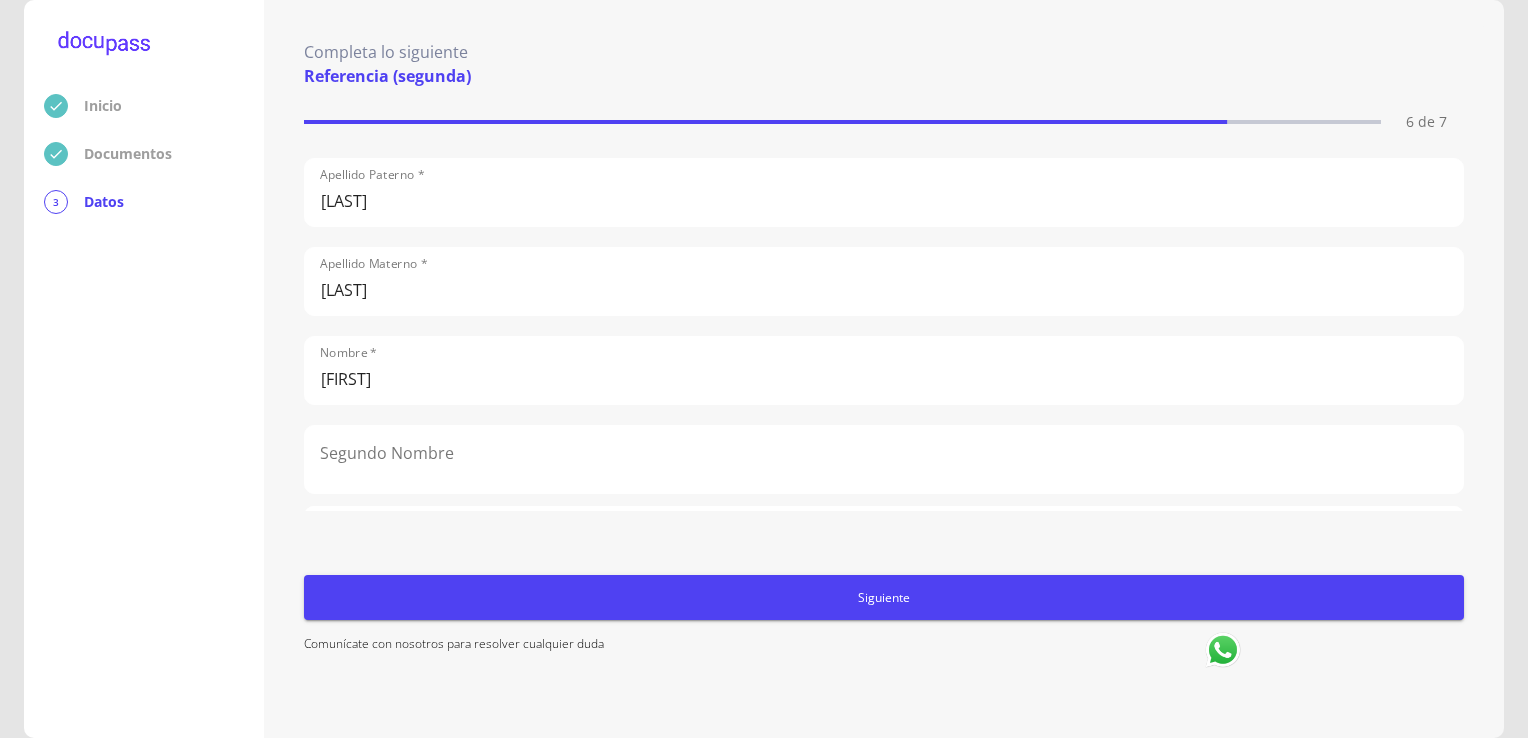 scroll, scrollTop: 0, scrollLeft: 0, axis: both 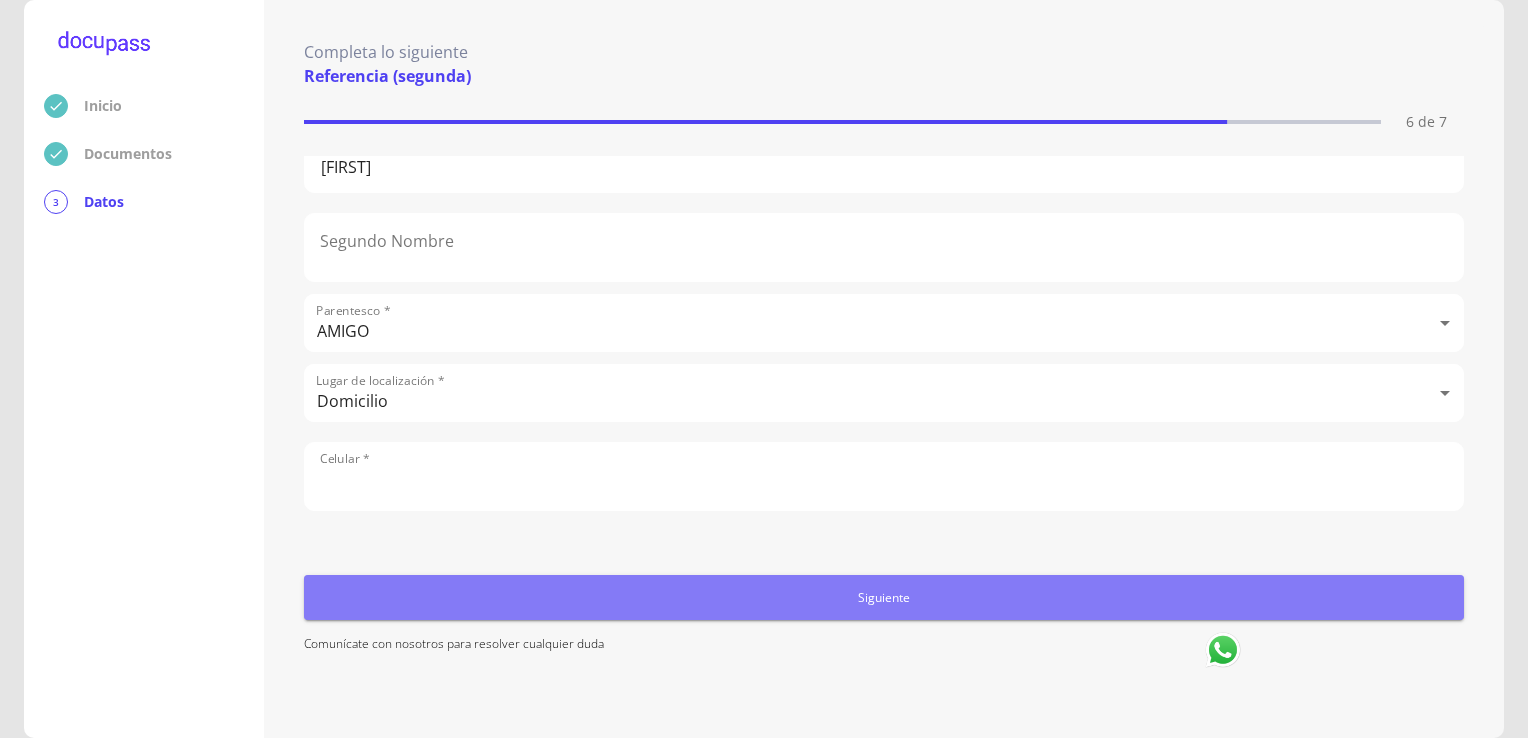 click on "Siguiente" at bounding box center [884, 597] 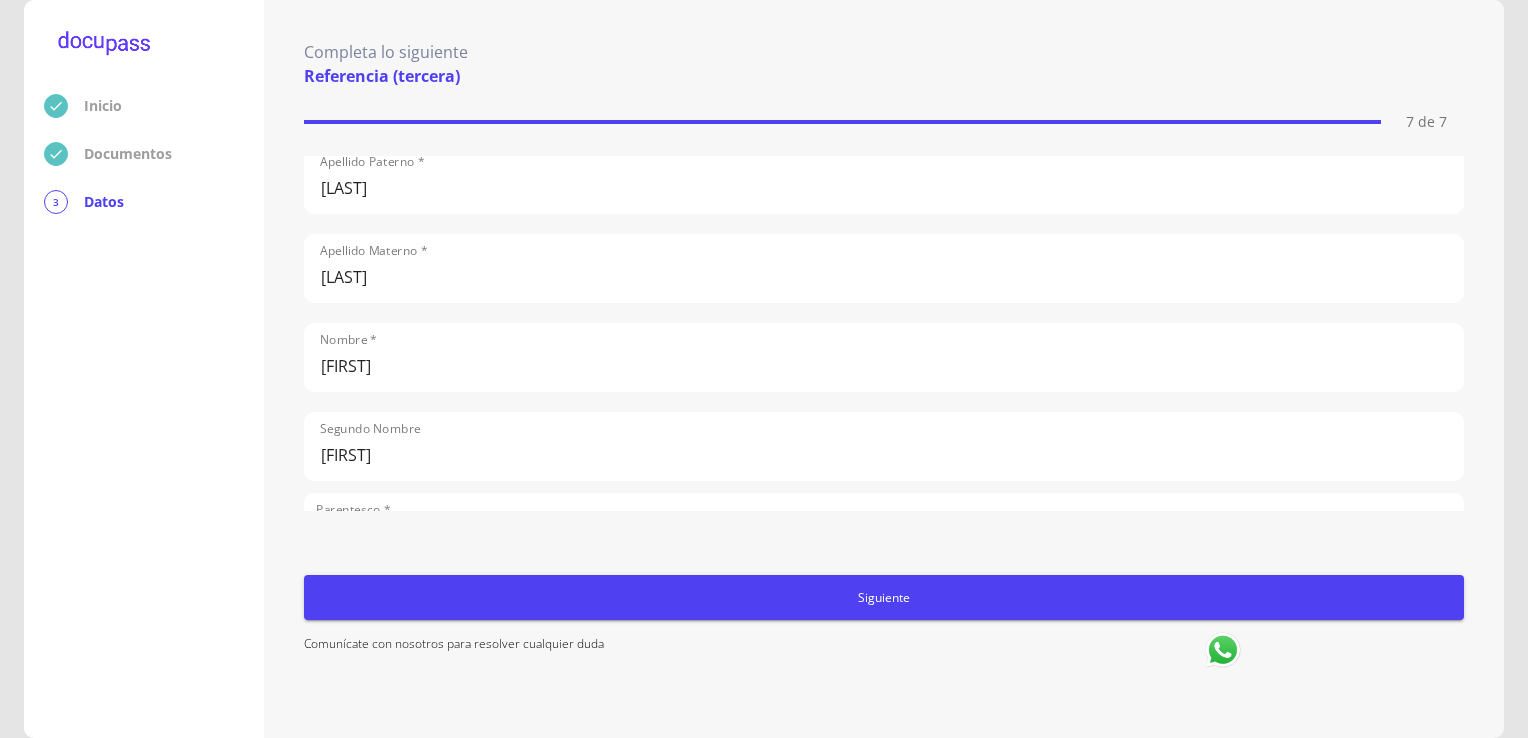 scroll, scrollTop: 0, scrollLeft: 0, axis: both 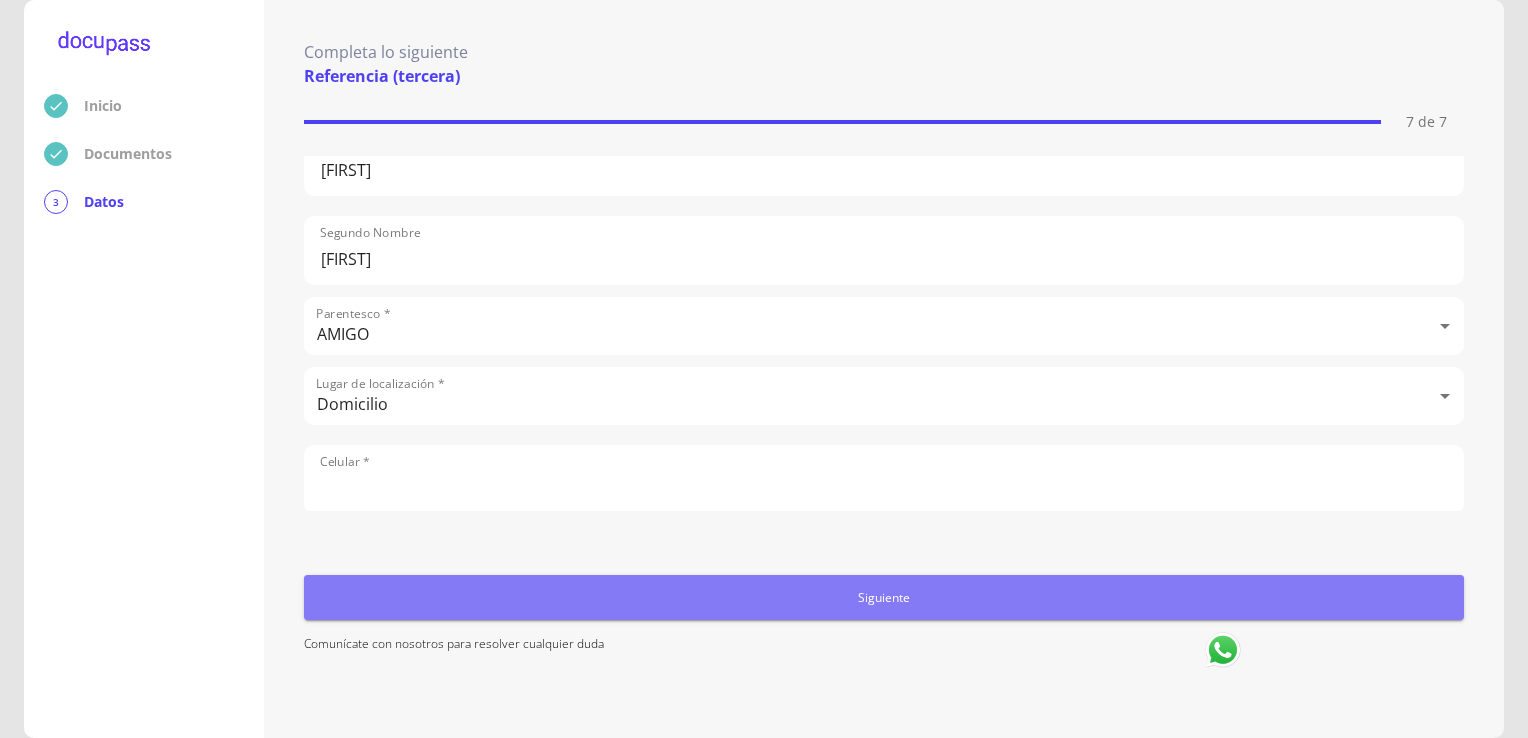 click on "Siguiente" at bounding box center [884, 597] 